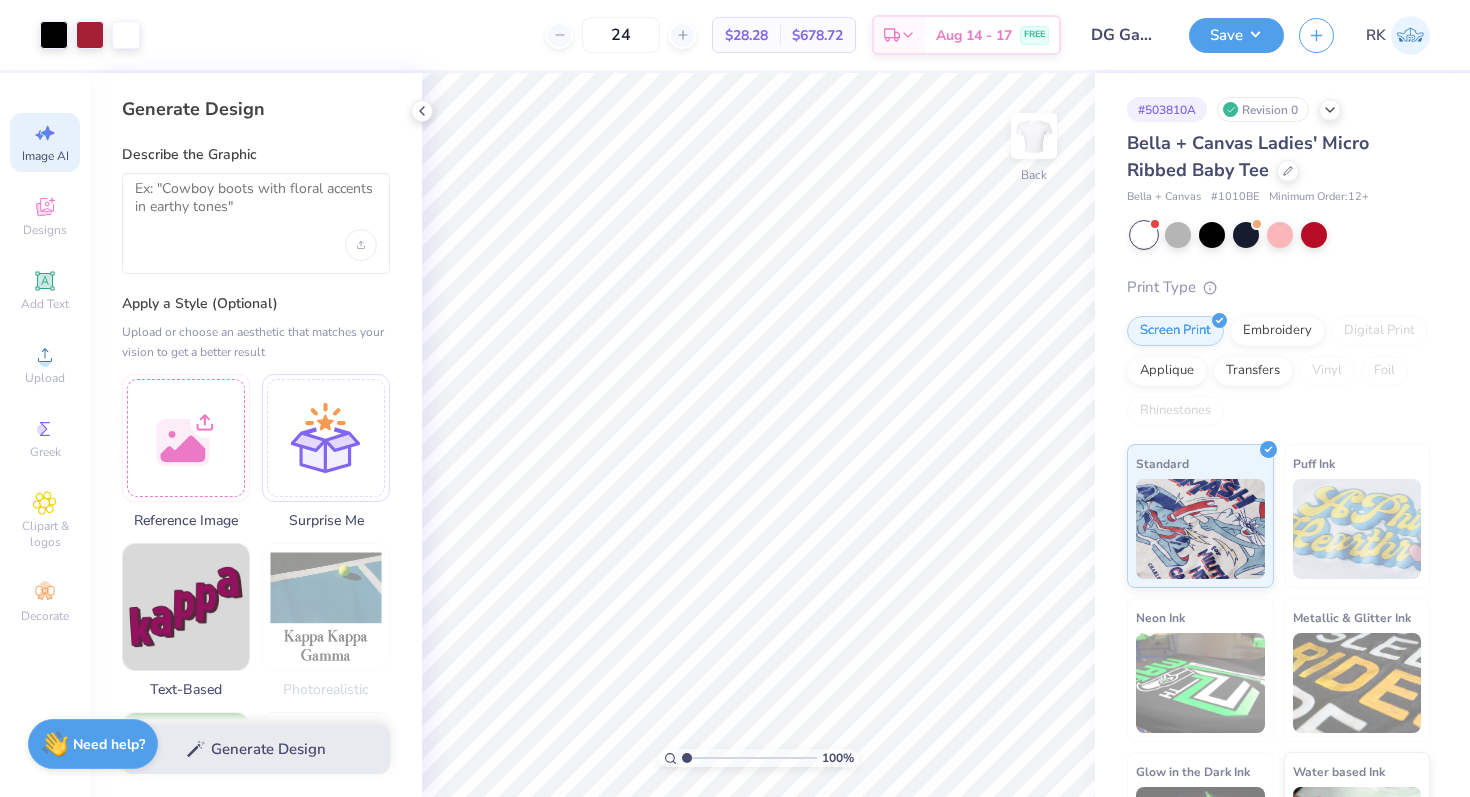 select on "4" 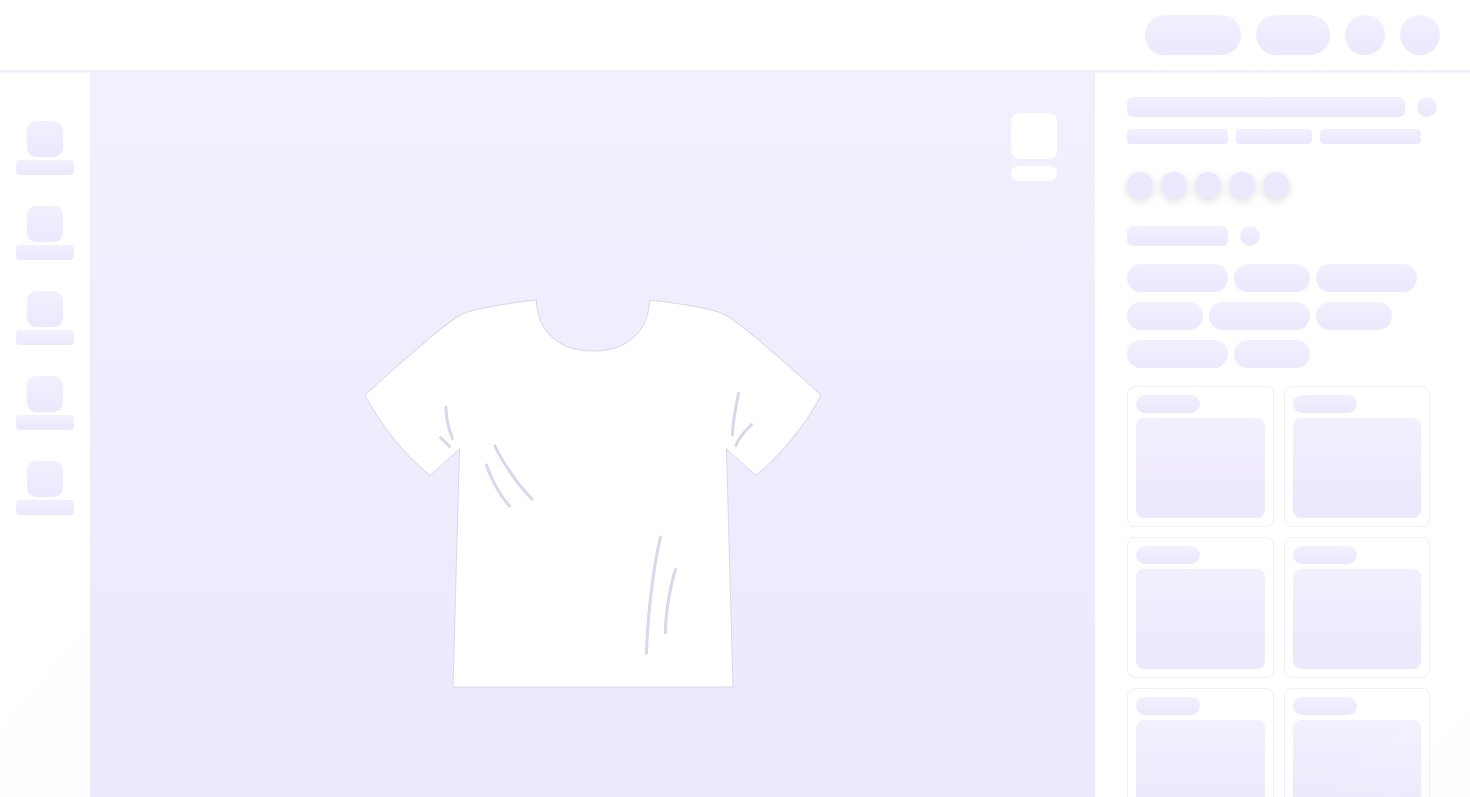 scroll, scrollTop: 0, scrollLeft: 0, axis: both 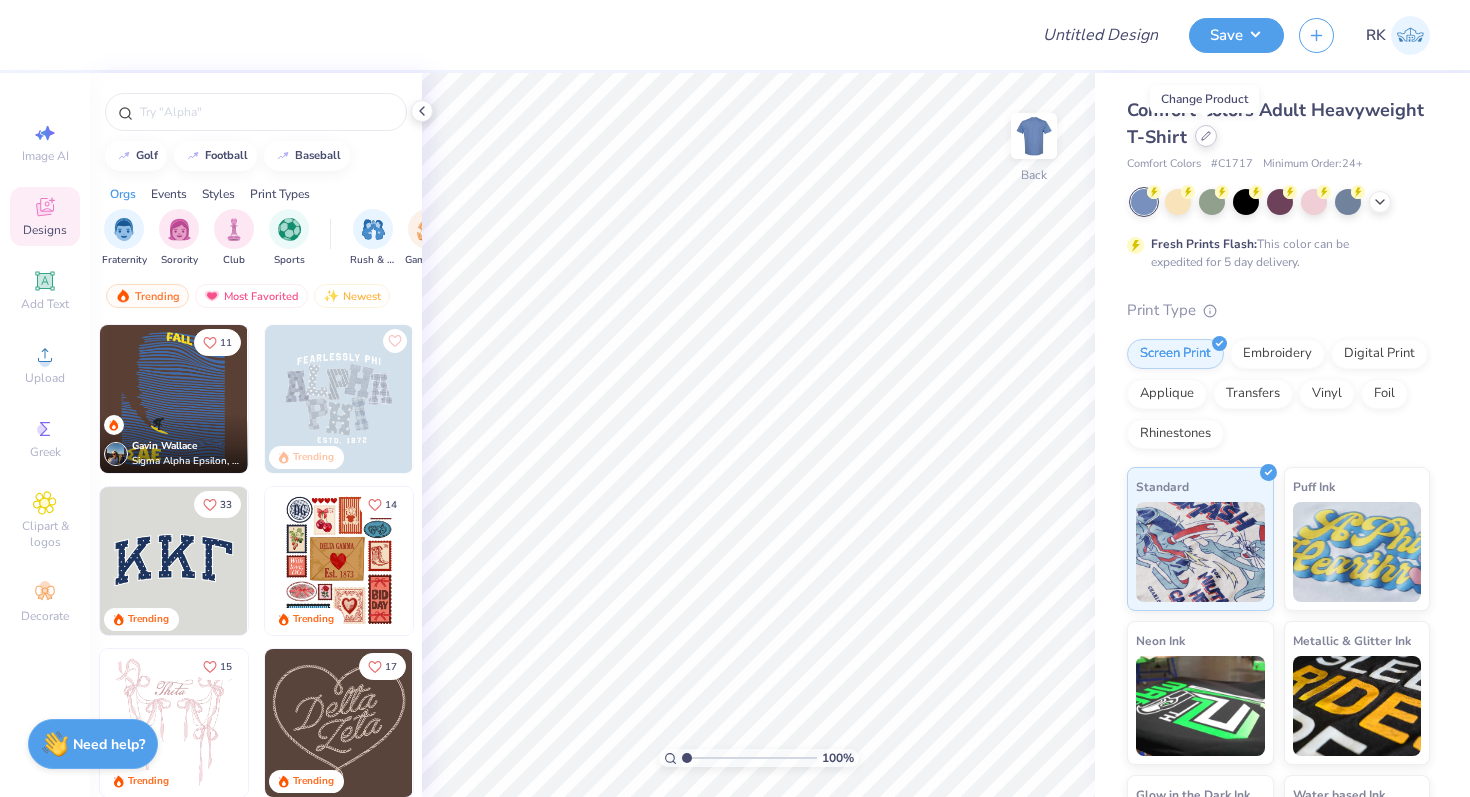 click 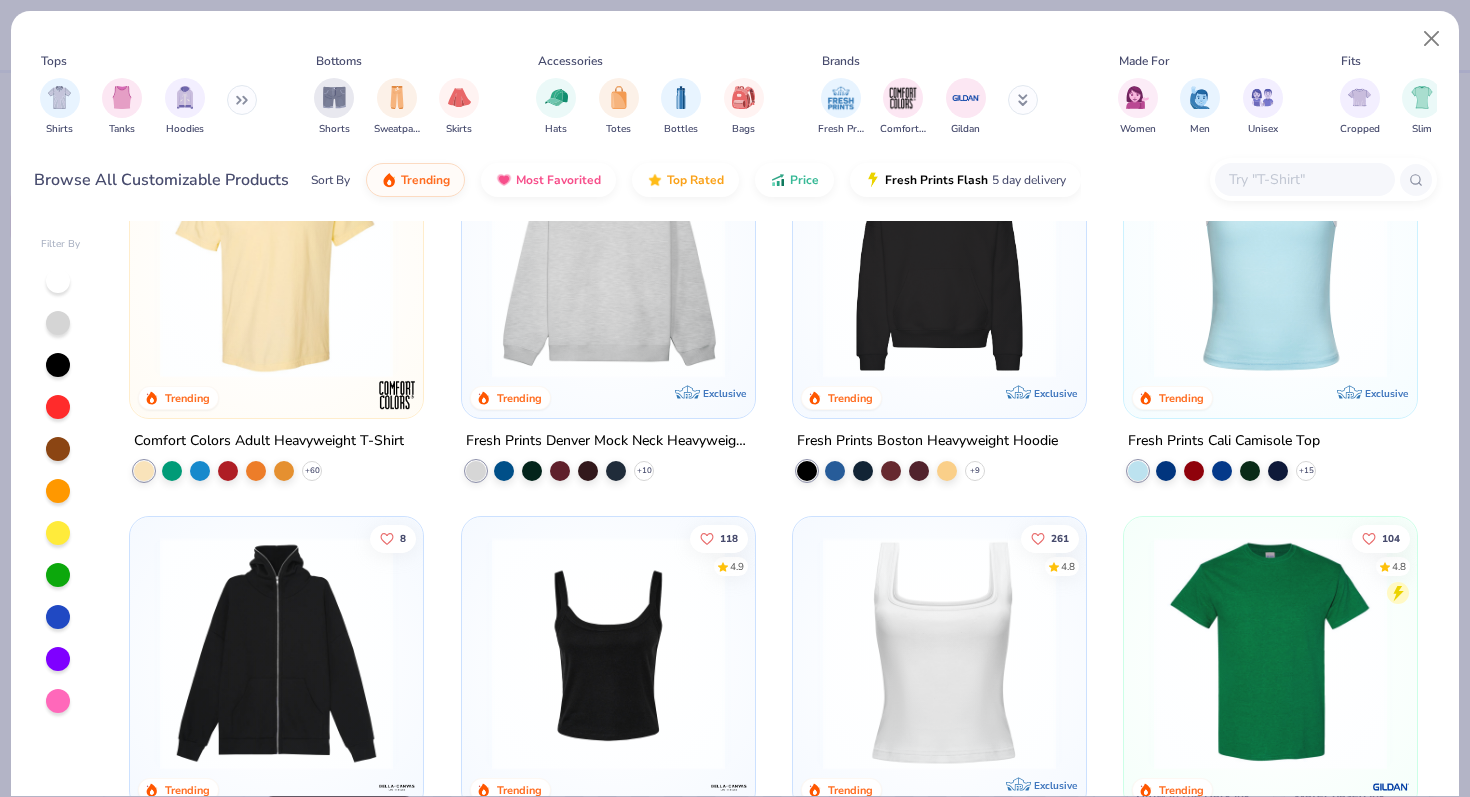 scroll, scrollTop: 0, scrollLeft: 0, axis: both 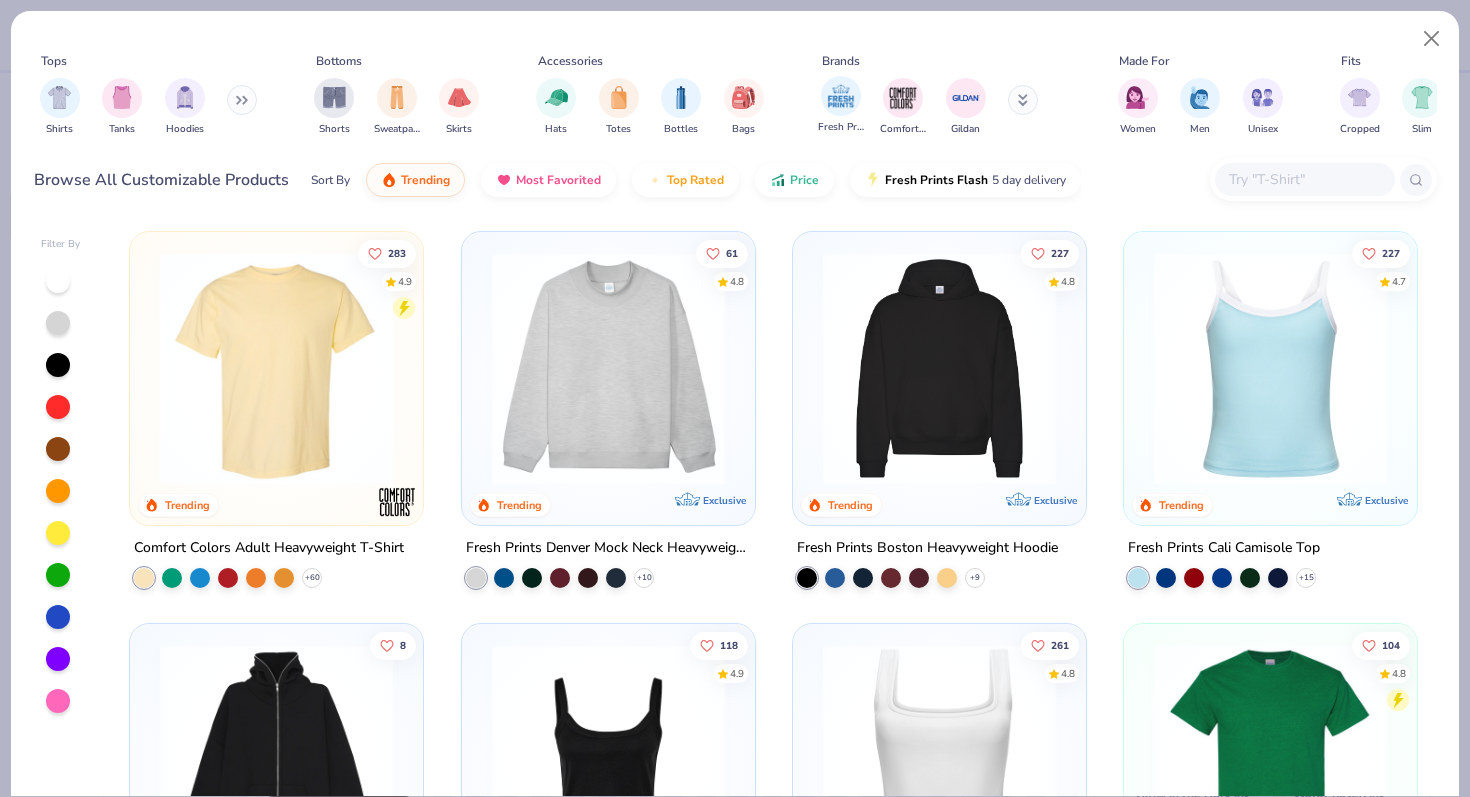 click on "Fresh Prints" at bounding box center [841, 105] 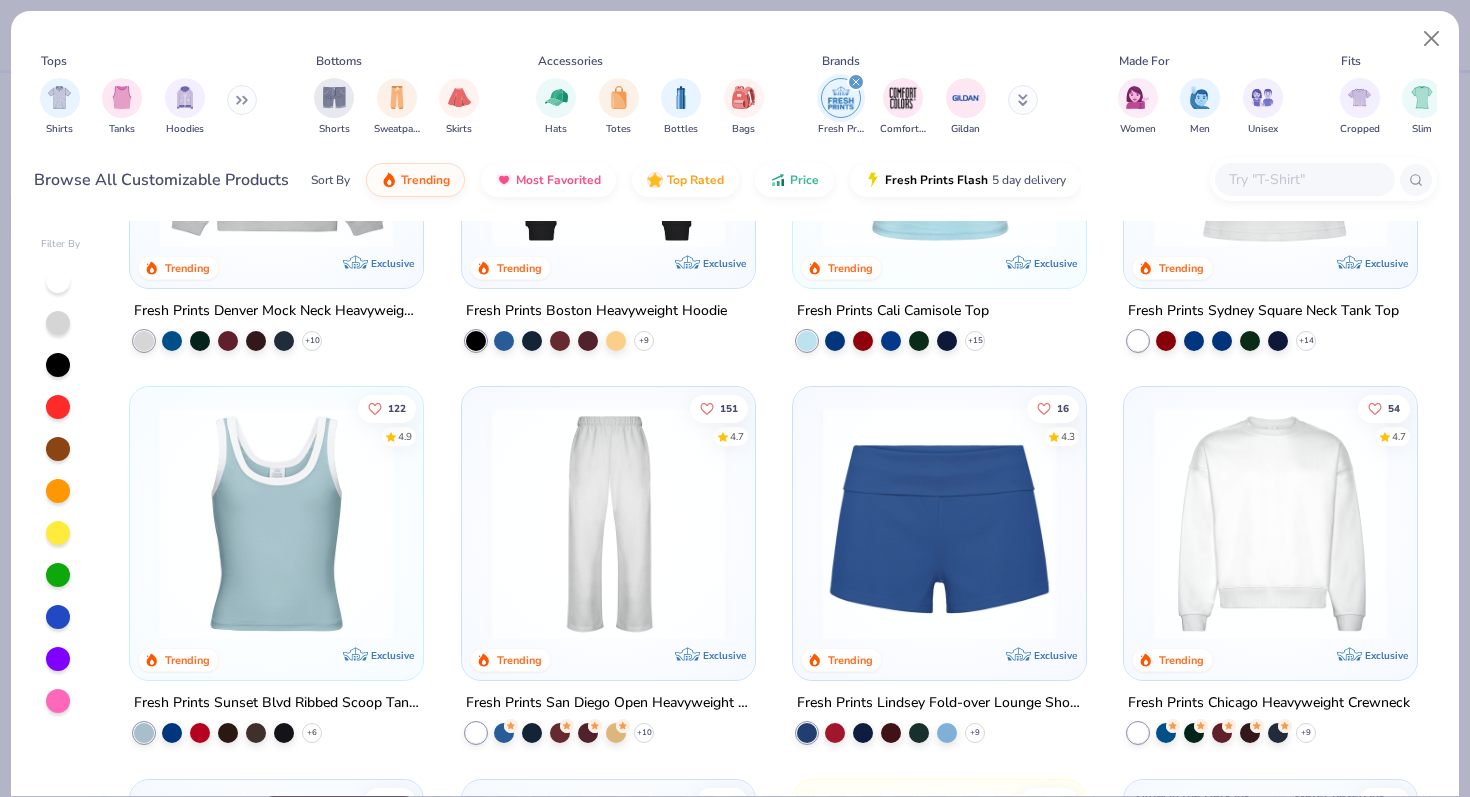 scroll, scrollTop: 238, scrollLeft: 0, axis: vertical 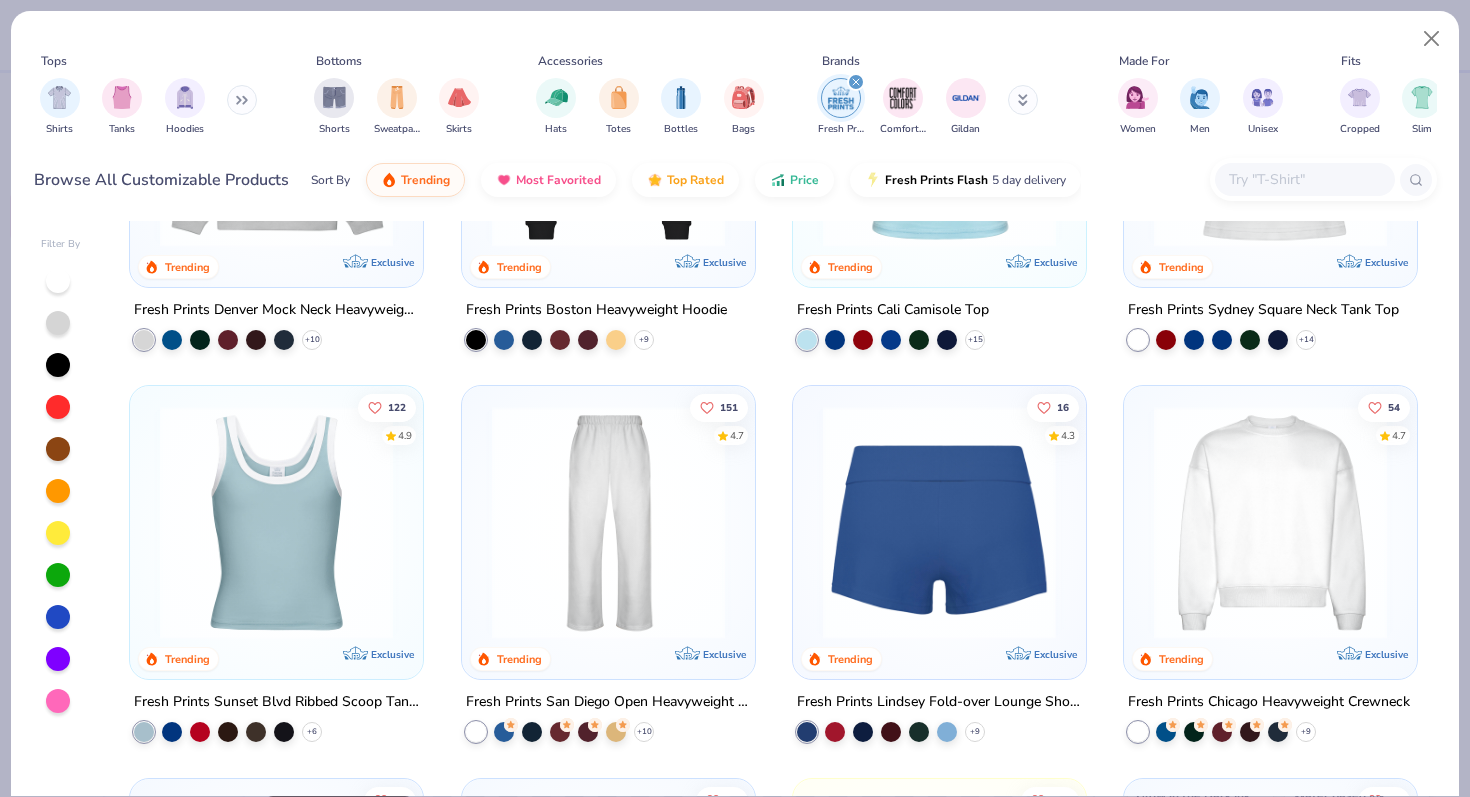 click at bounding box center [686, 522] 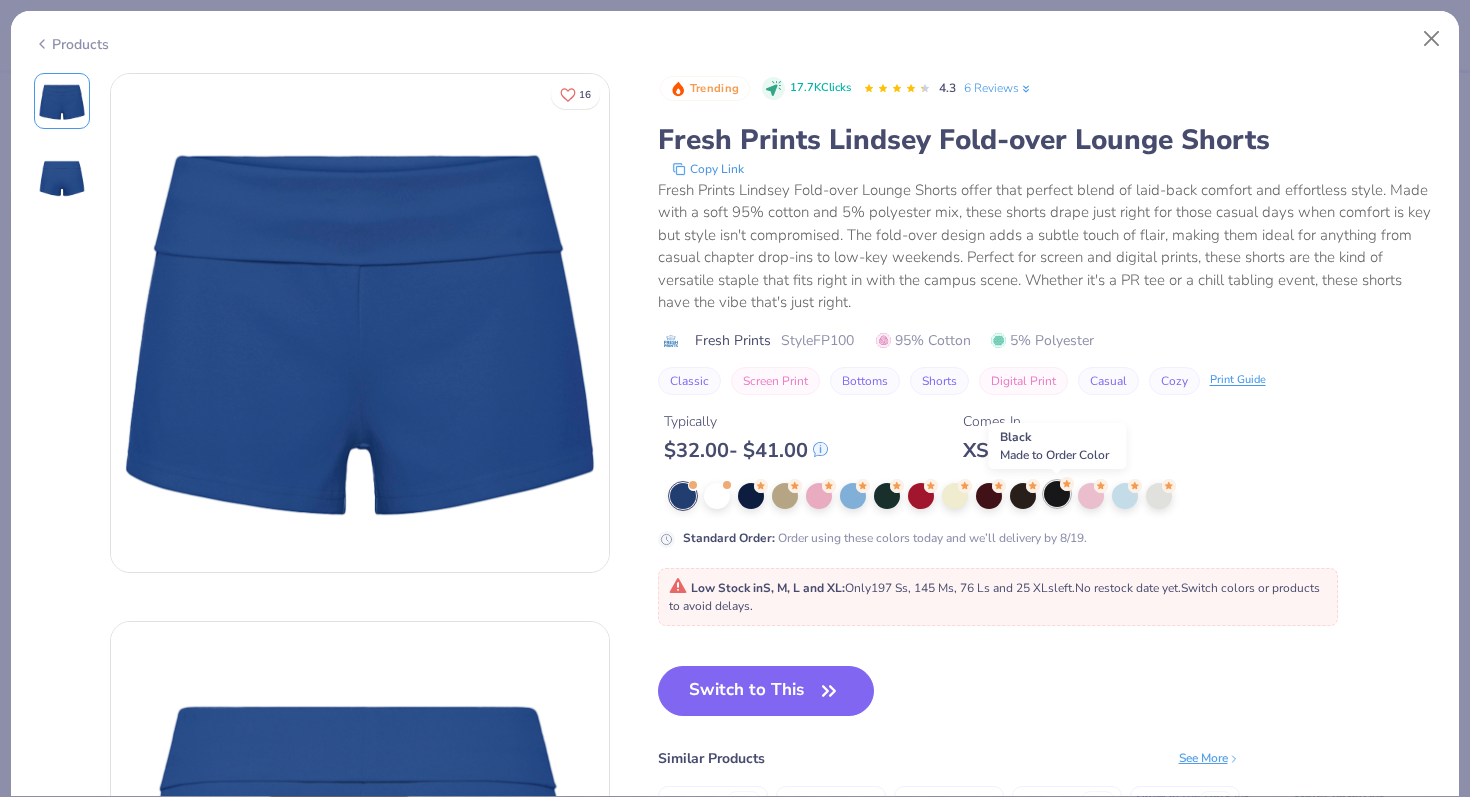 click at bounding box center [1057, 494] 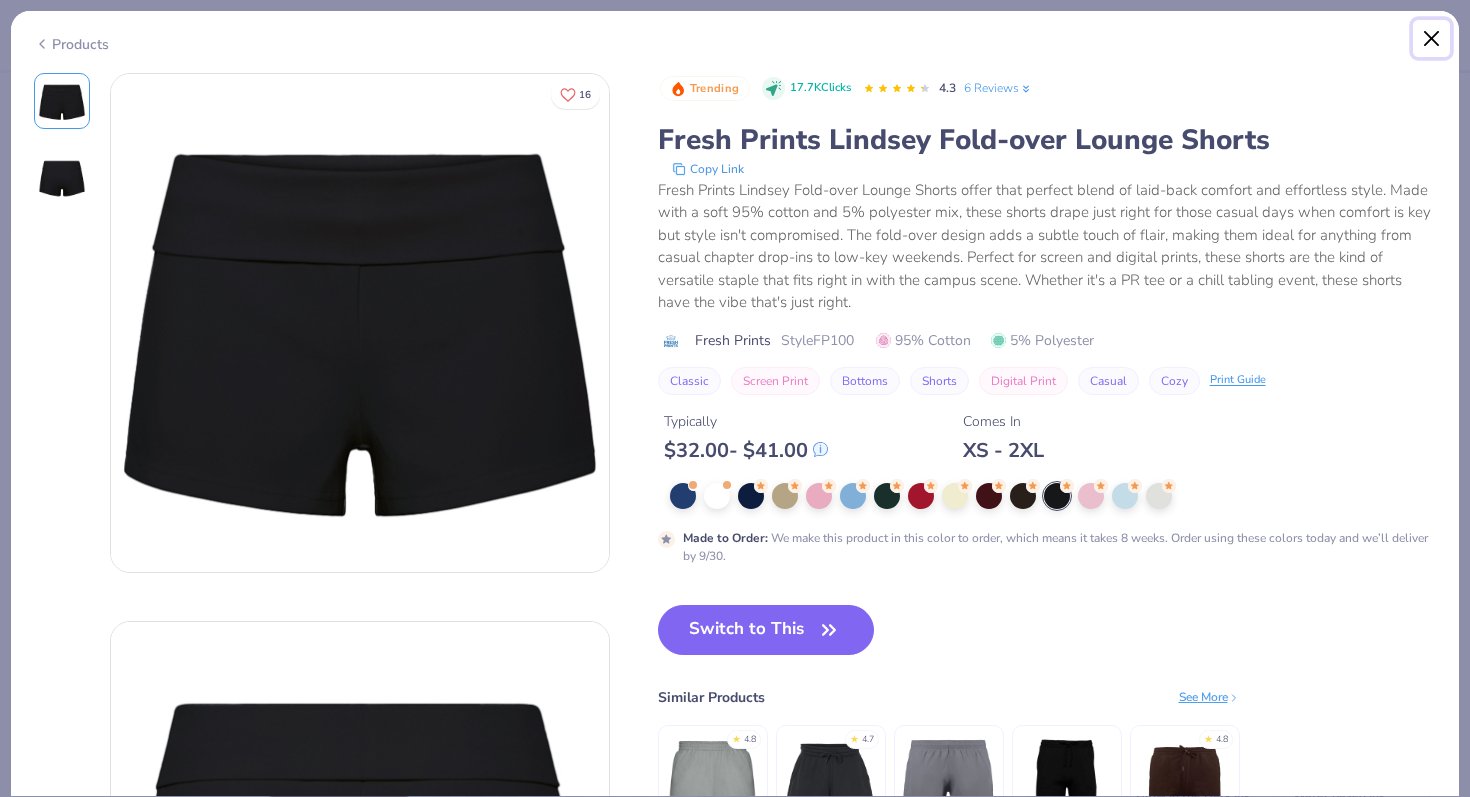 click at bounding box center (1432, 39) 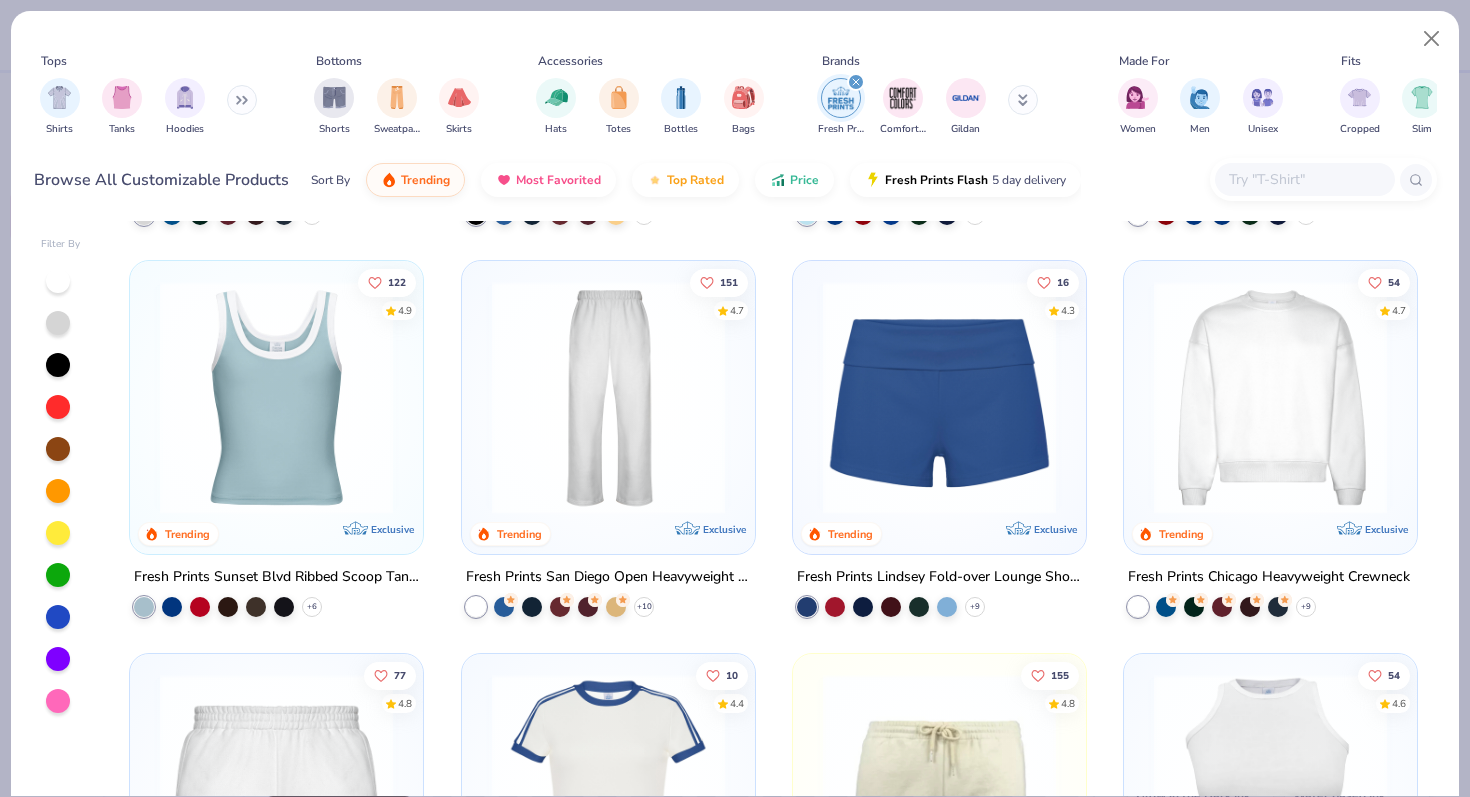 scroll, scrollTop: 0, scrollLeft: 0, axis: both 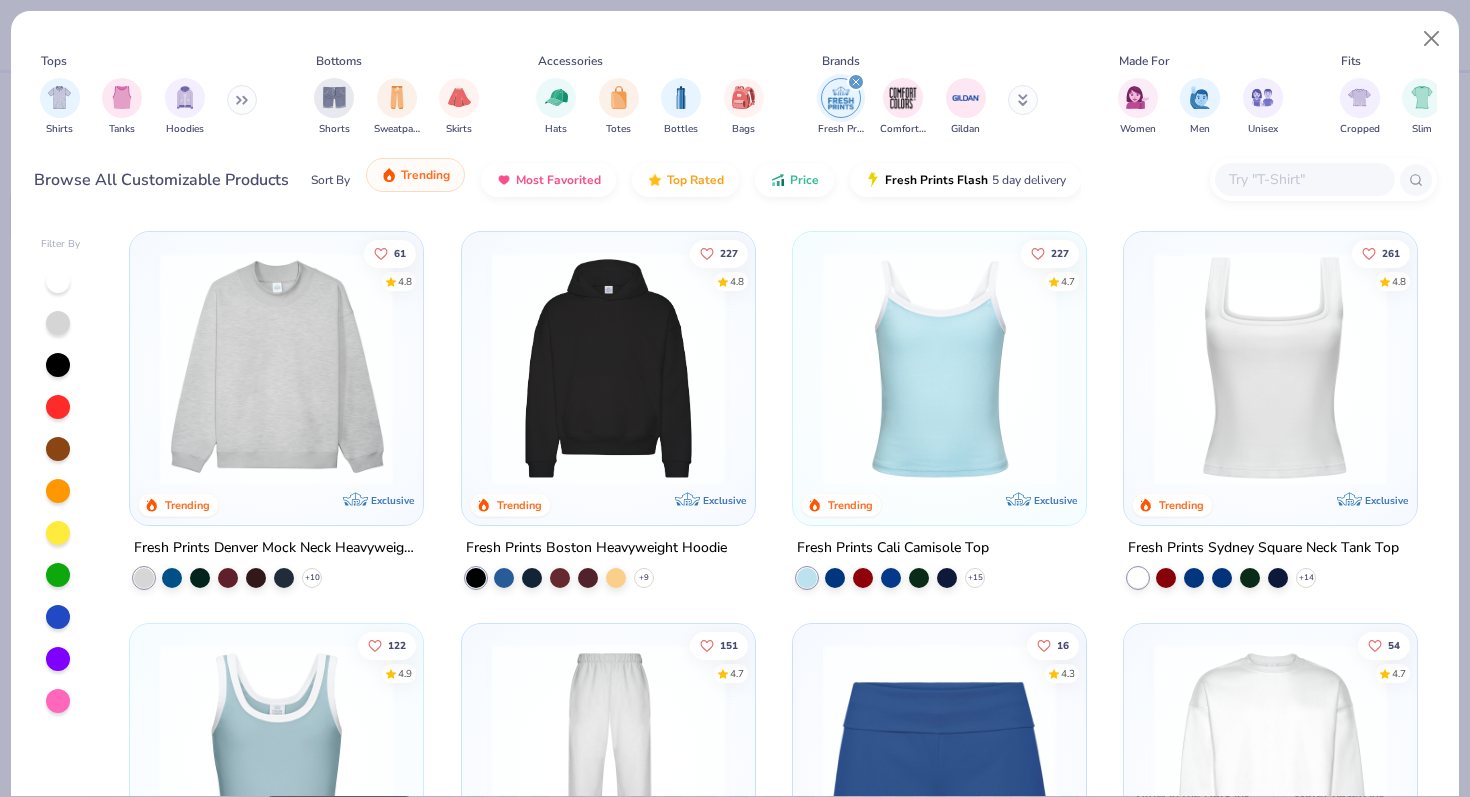 click on "Trending" at bounding box center (425, 175) 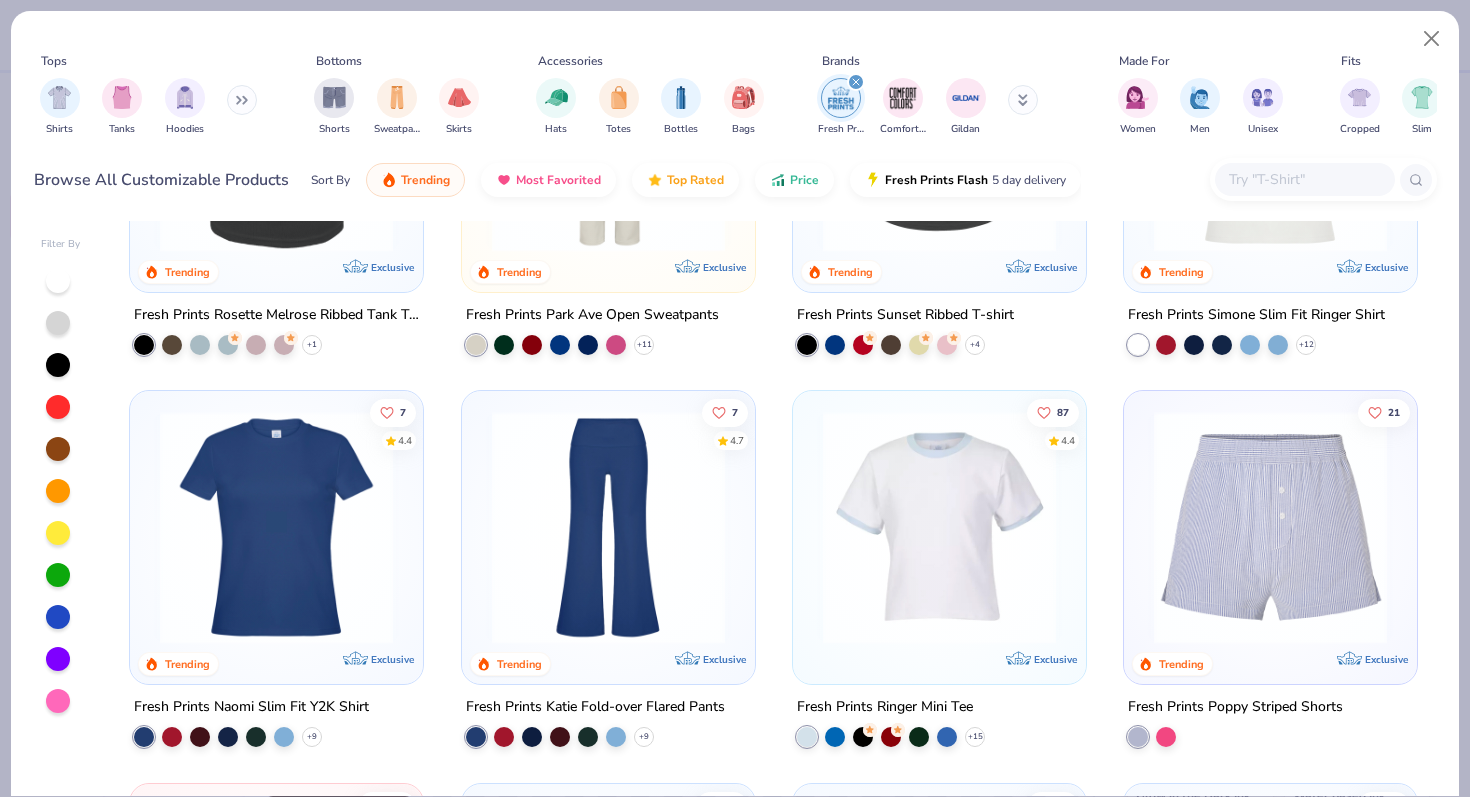 scroll, scrollTop: 1808, scrollLeft: 0, axis: vertical 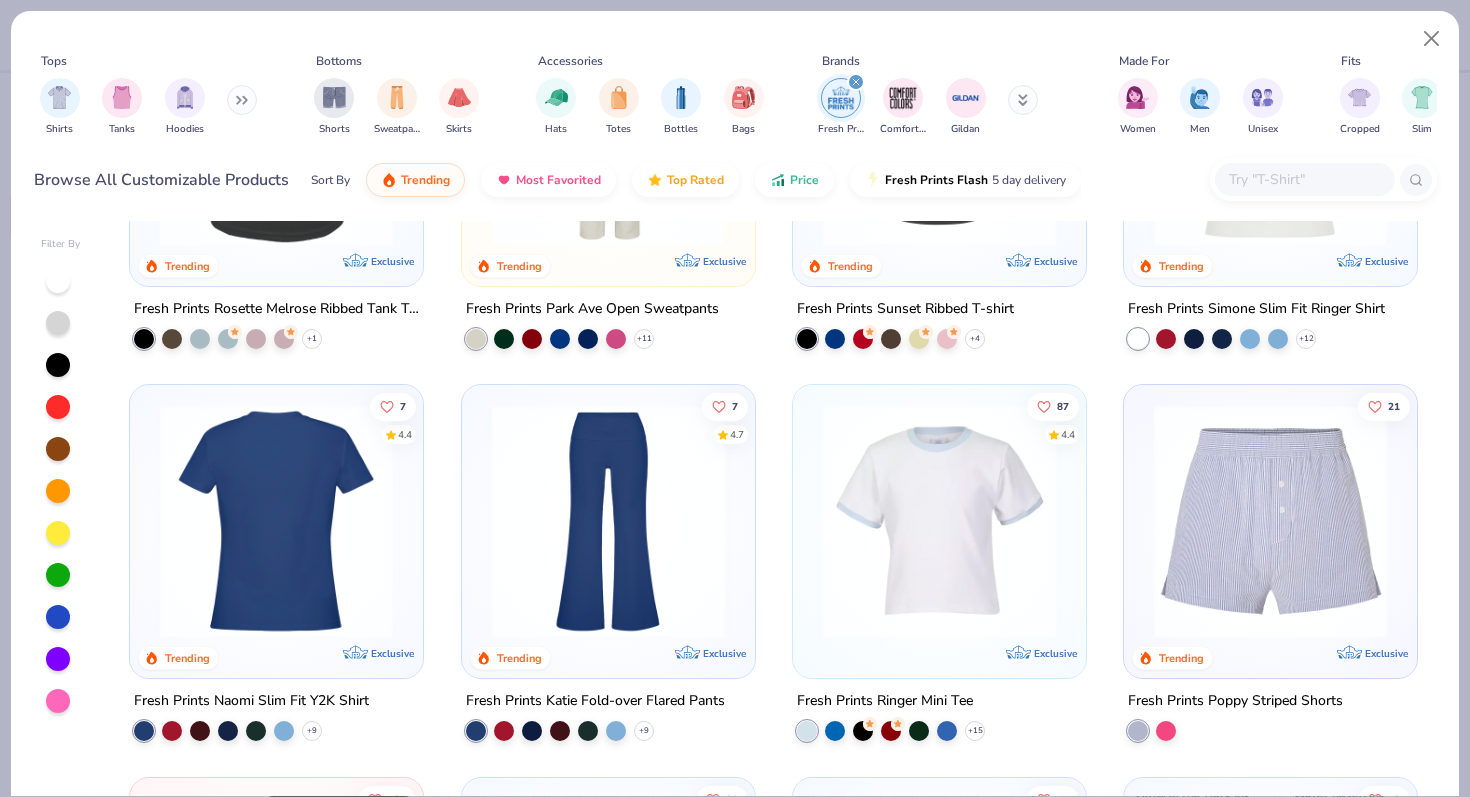 click at bounding box center (276, 521) 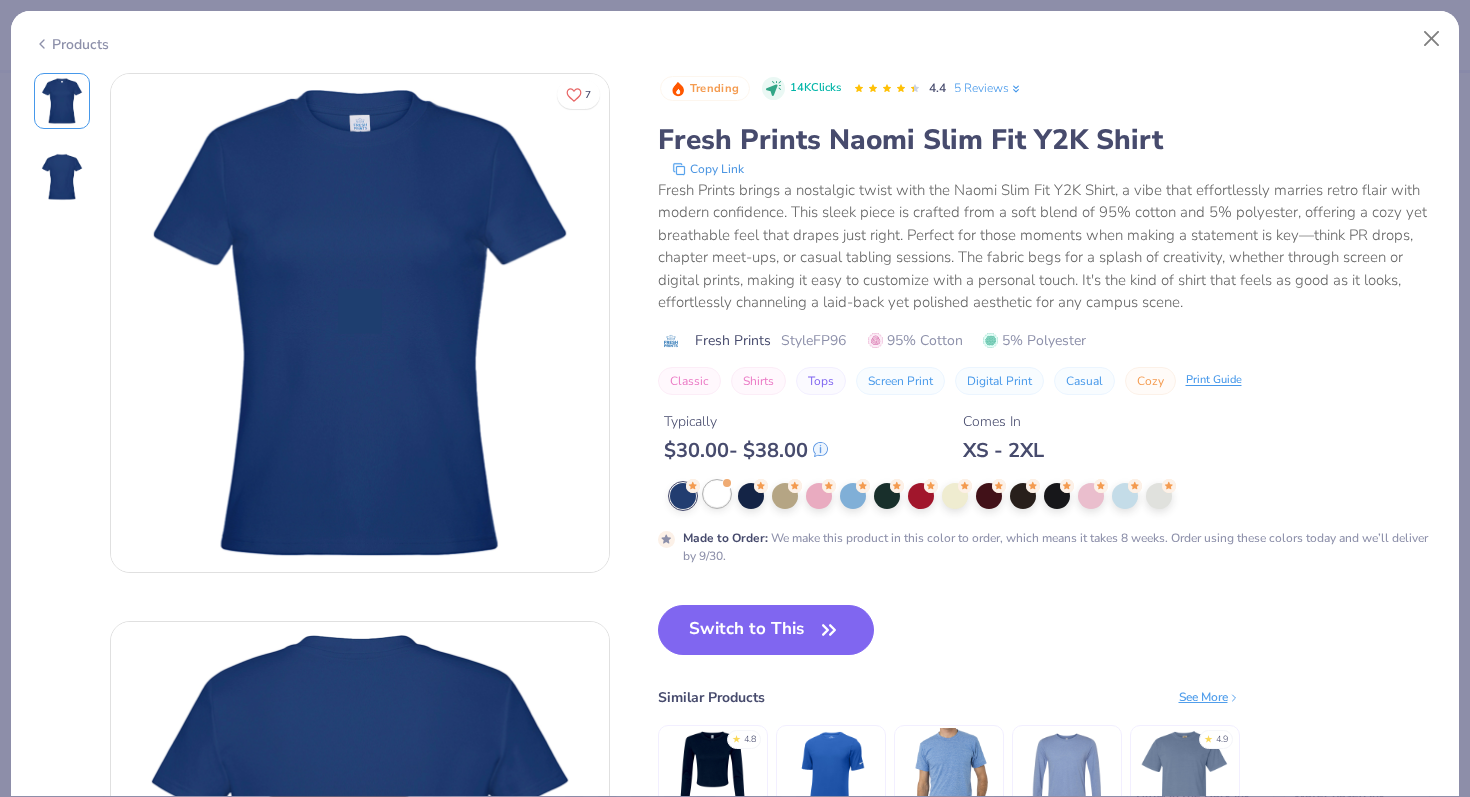 click at bounding box center [717, 494] 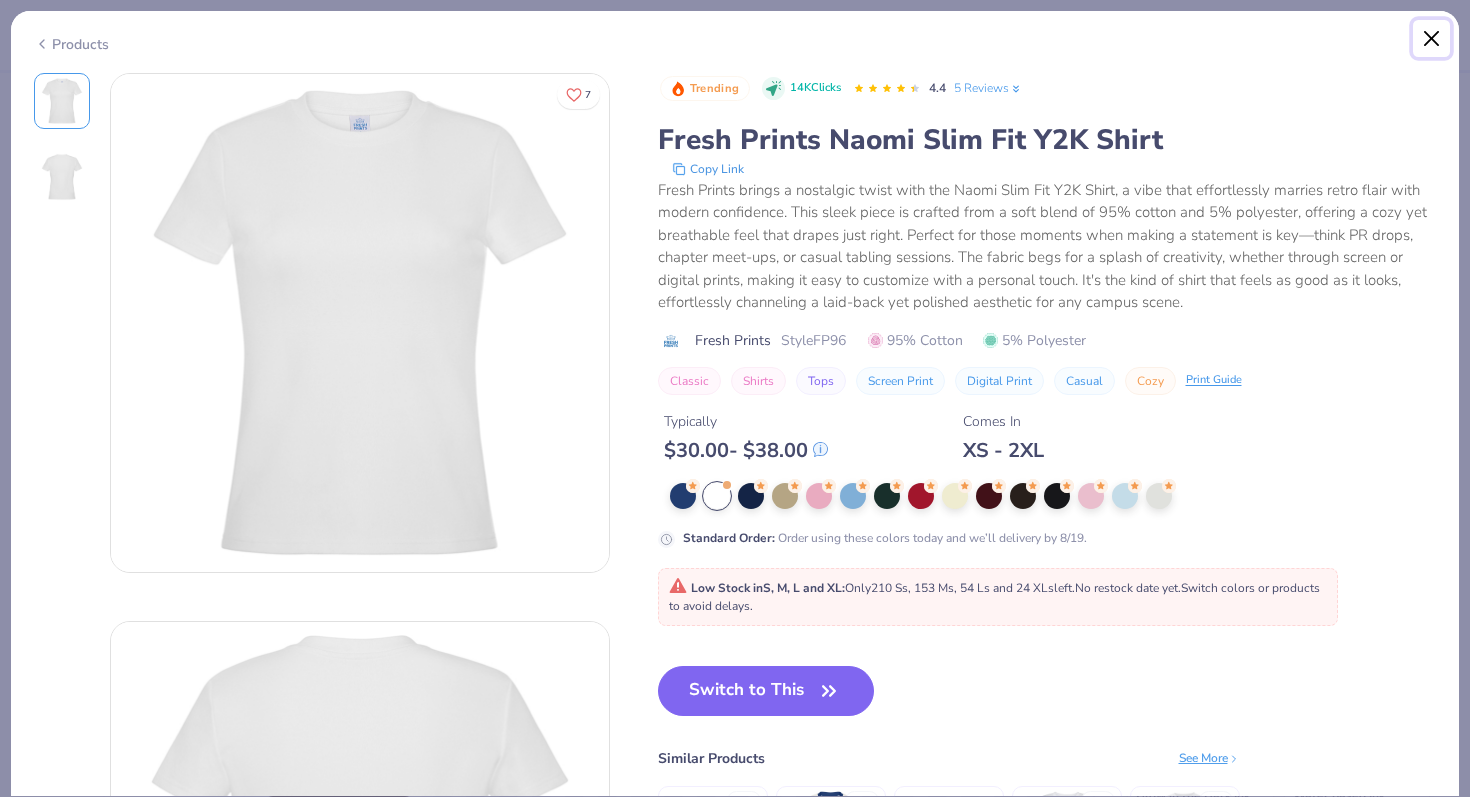 click at bounding box center (1432, 39) 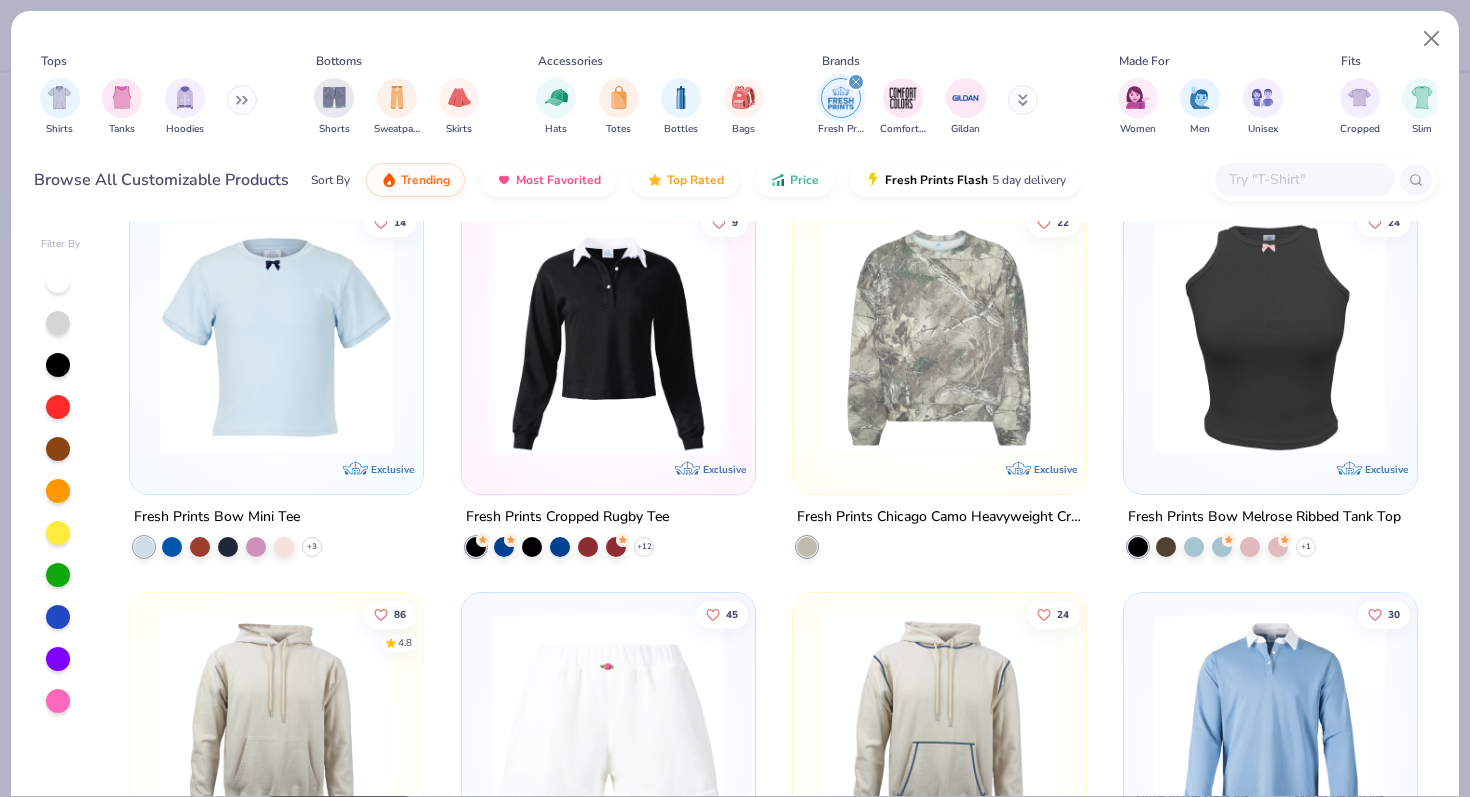 scroll, scrollTop: 3967, scrollLeft: 0, axis: vertical 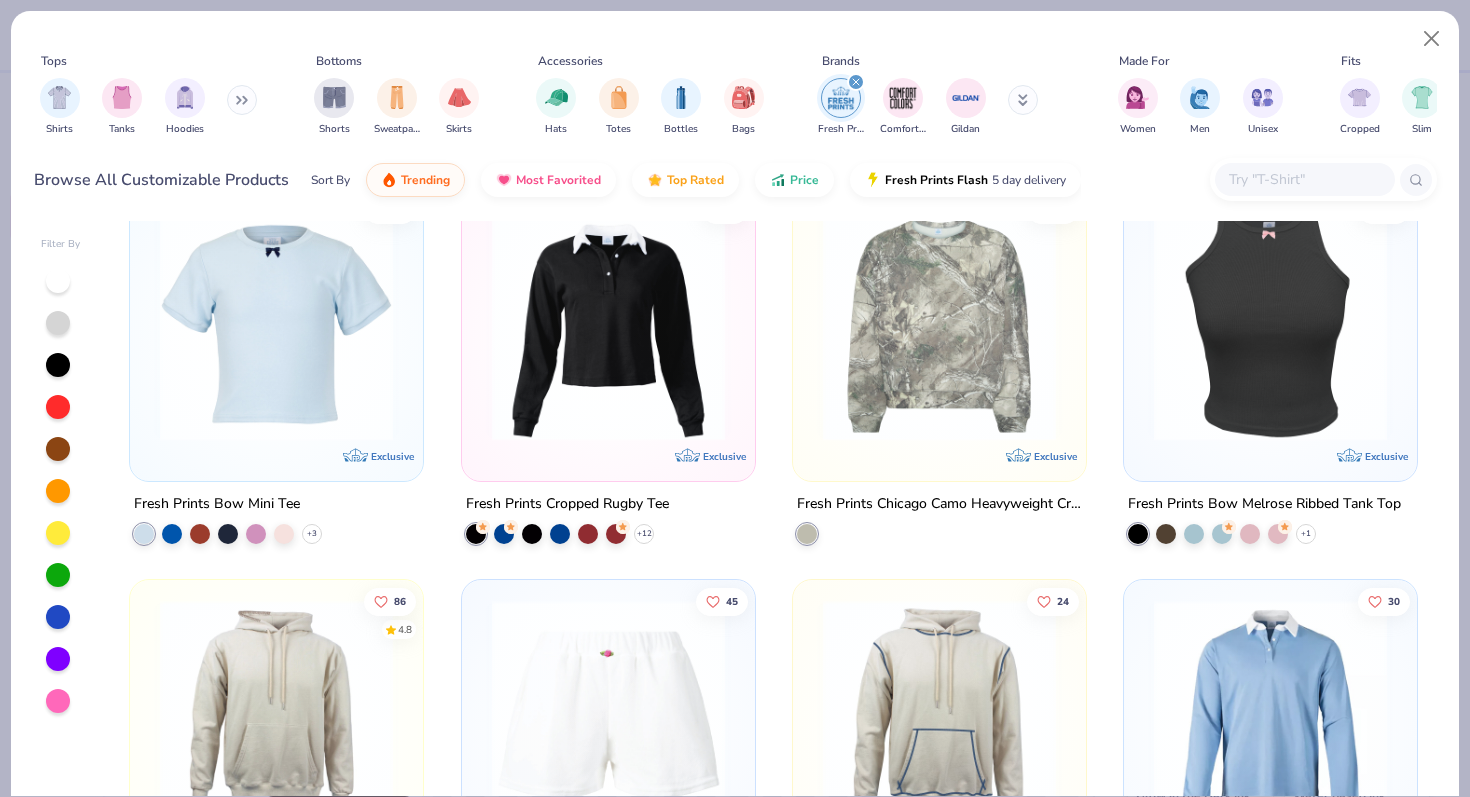 click at bounding box center [939, 323] 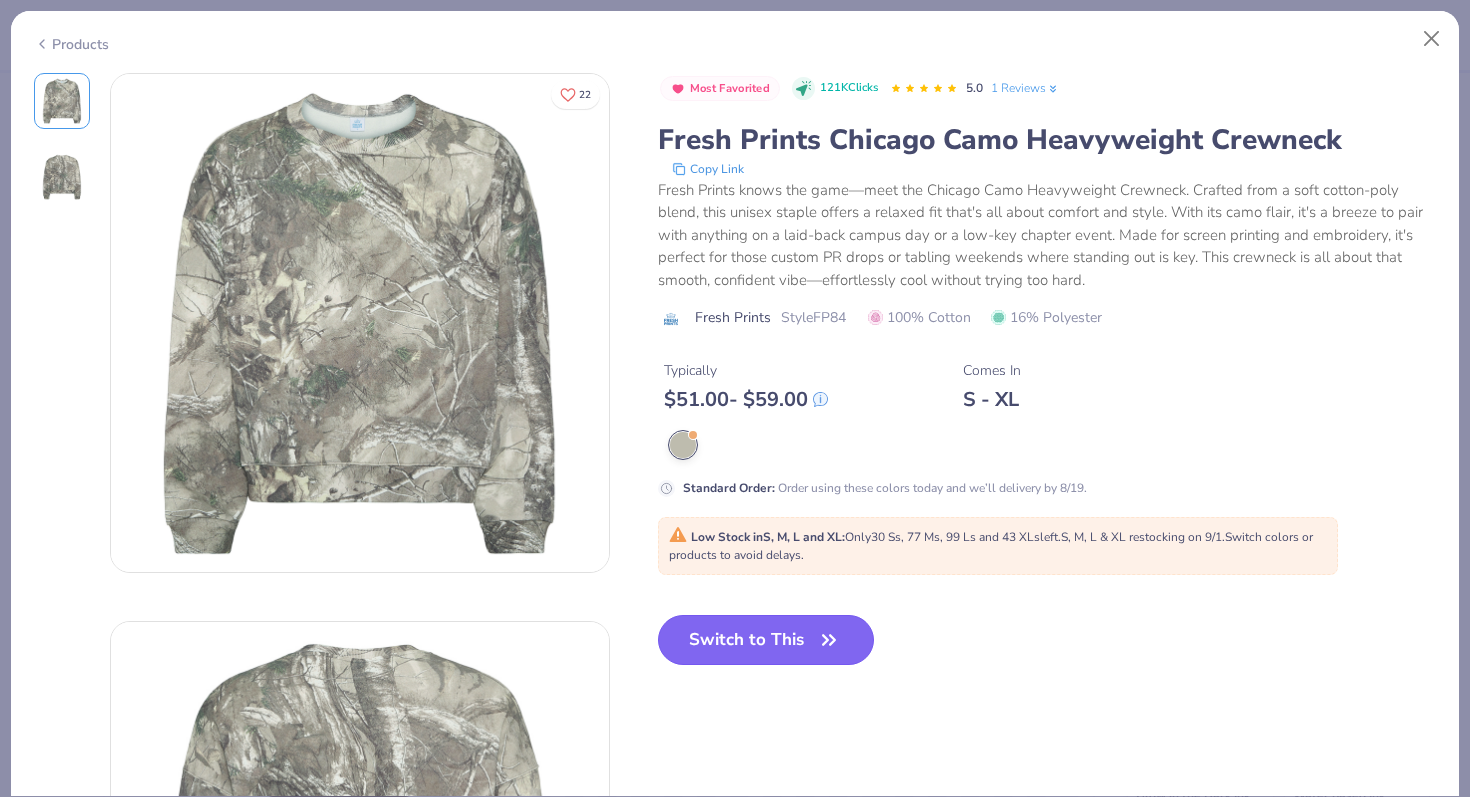 click on "Switch to This" at bounding box center [766, 640] 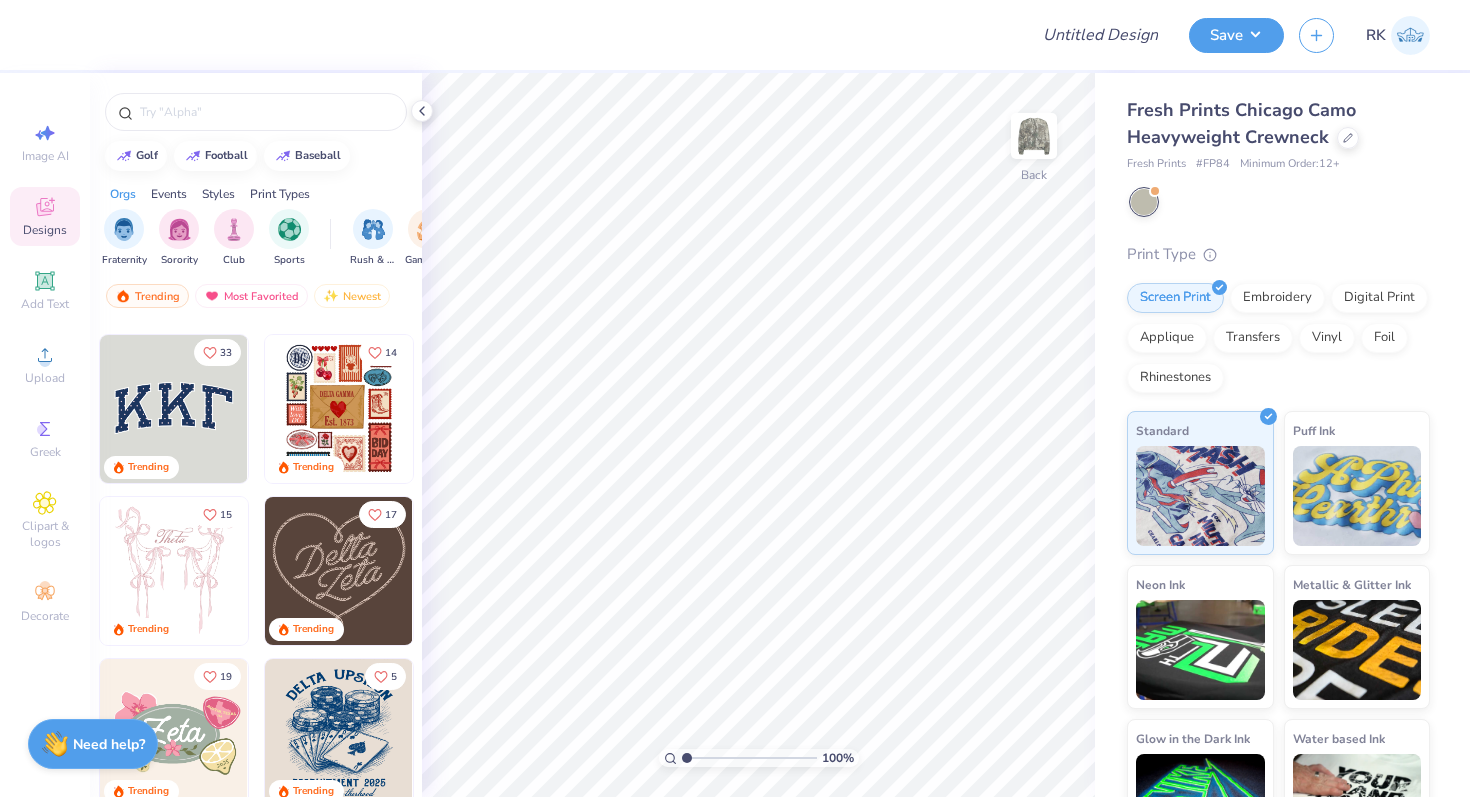 scroll, scrollTop: 154, scrollLeft: 0, axis: vertical 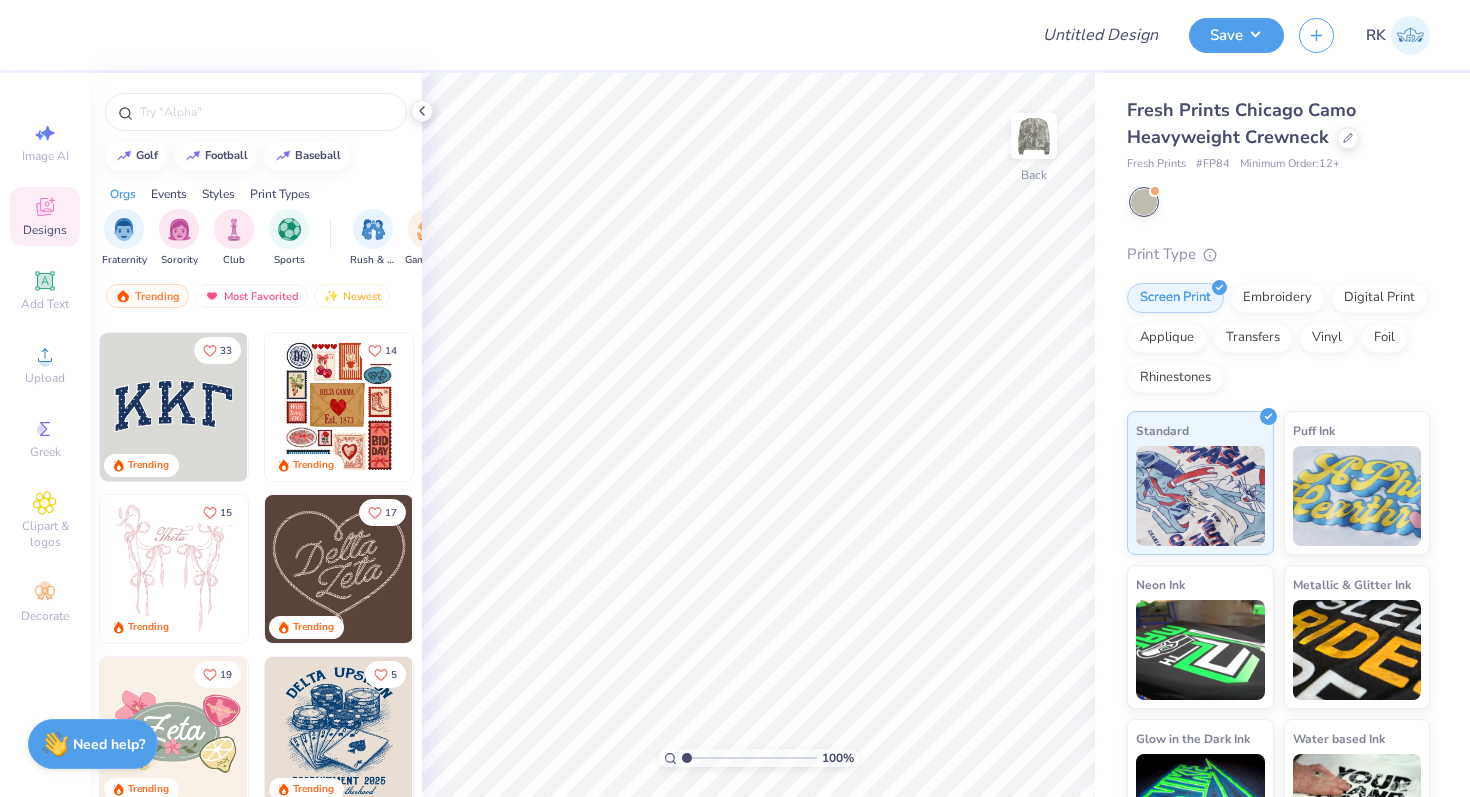 click at bounding box center [174, 407] 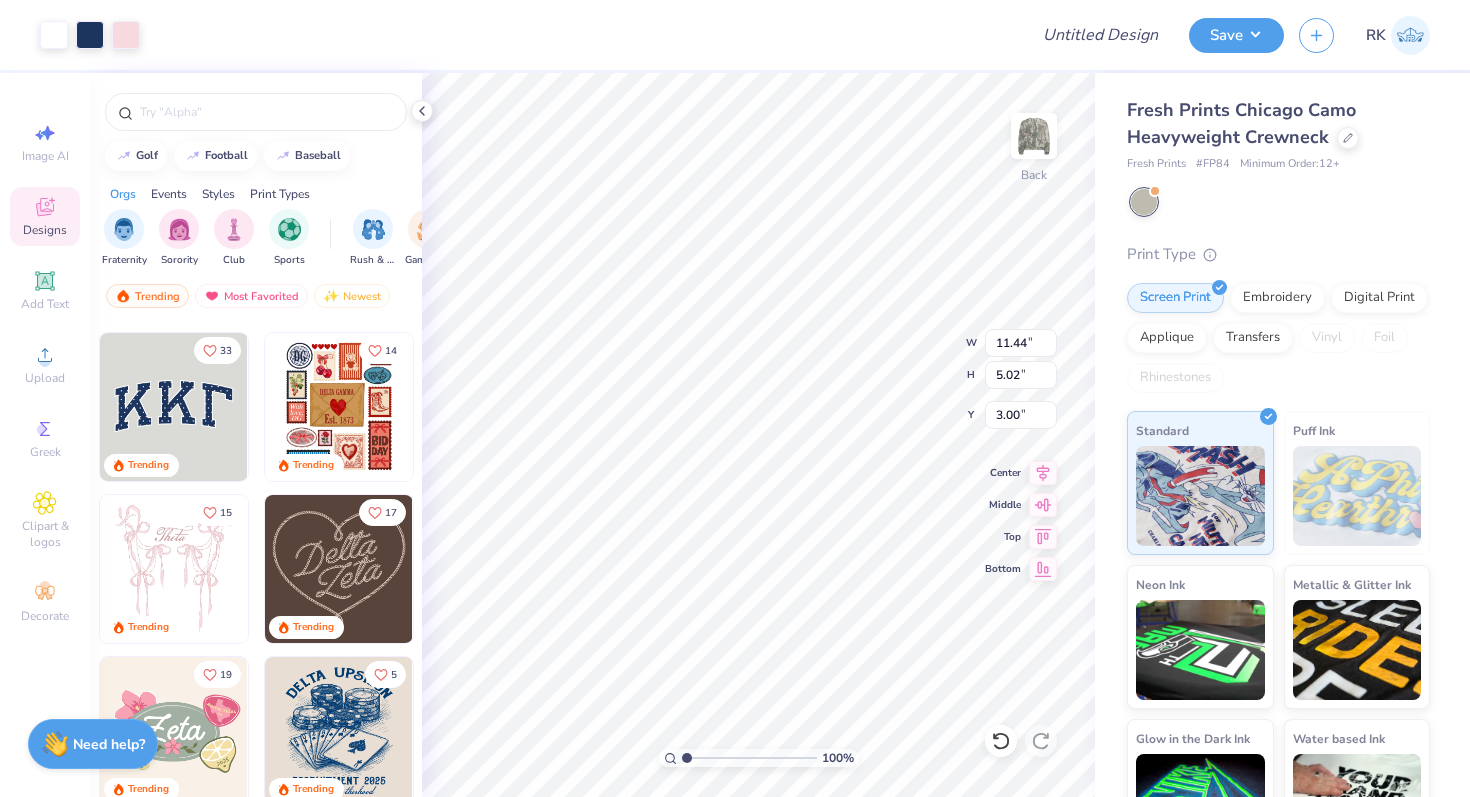 type on "11.25" 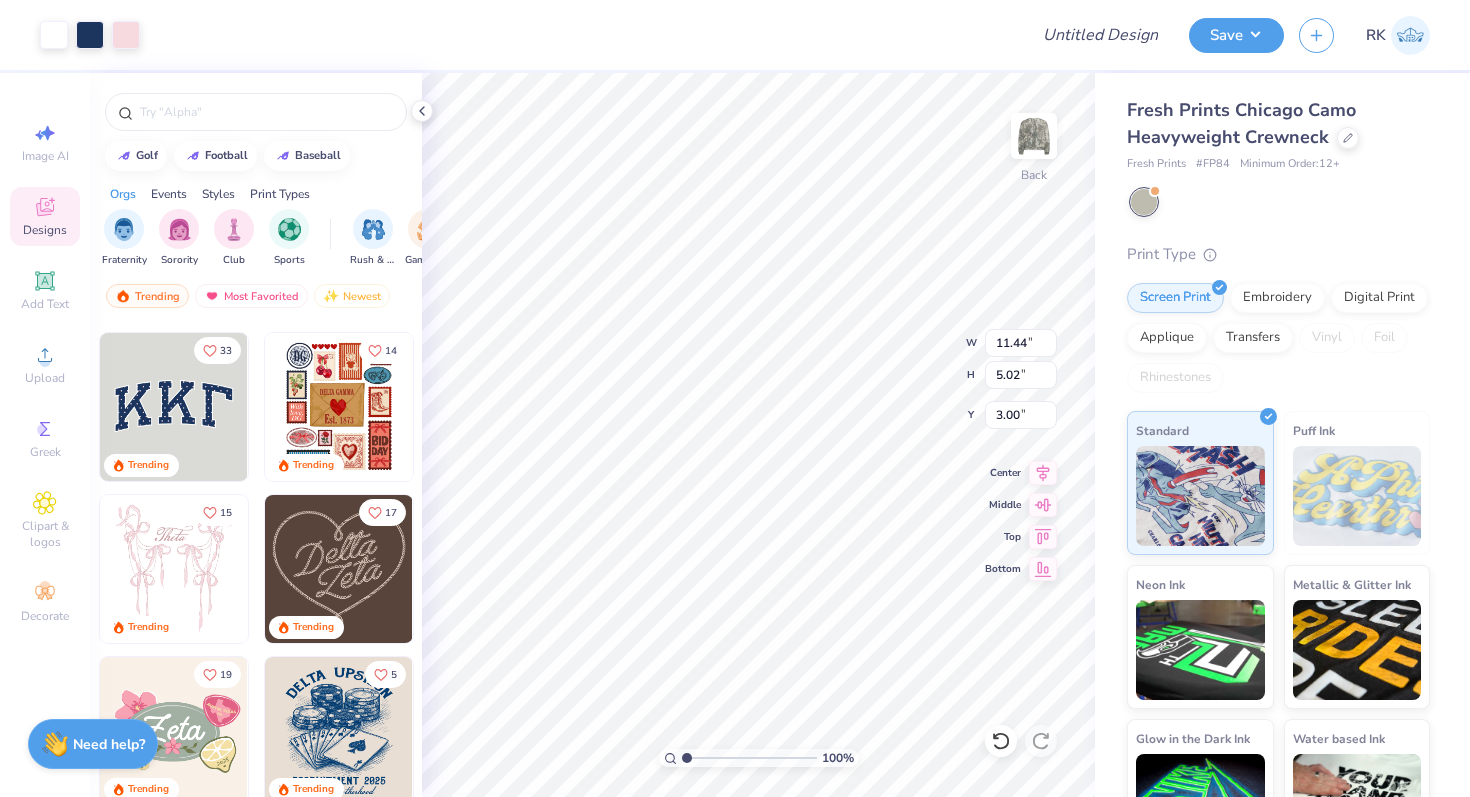type on "4.80" 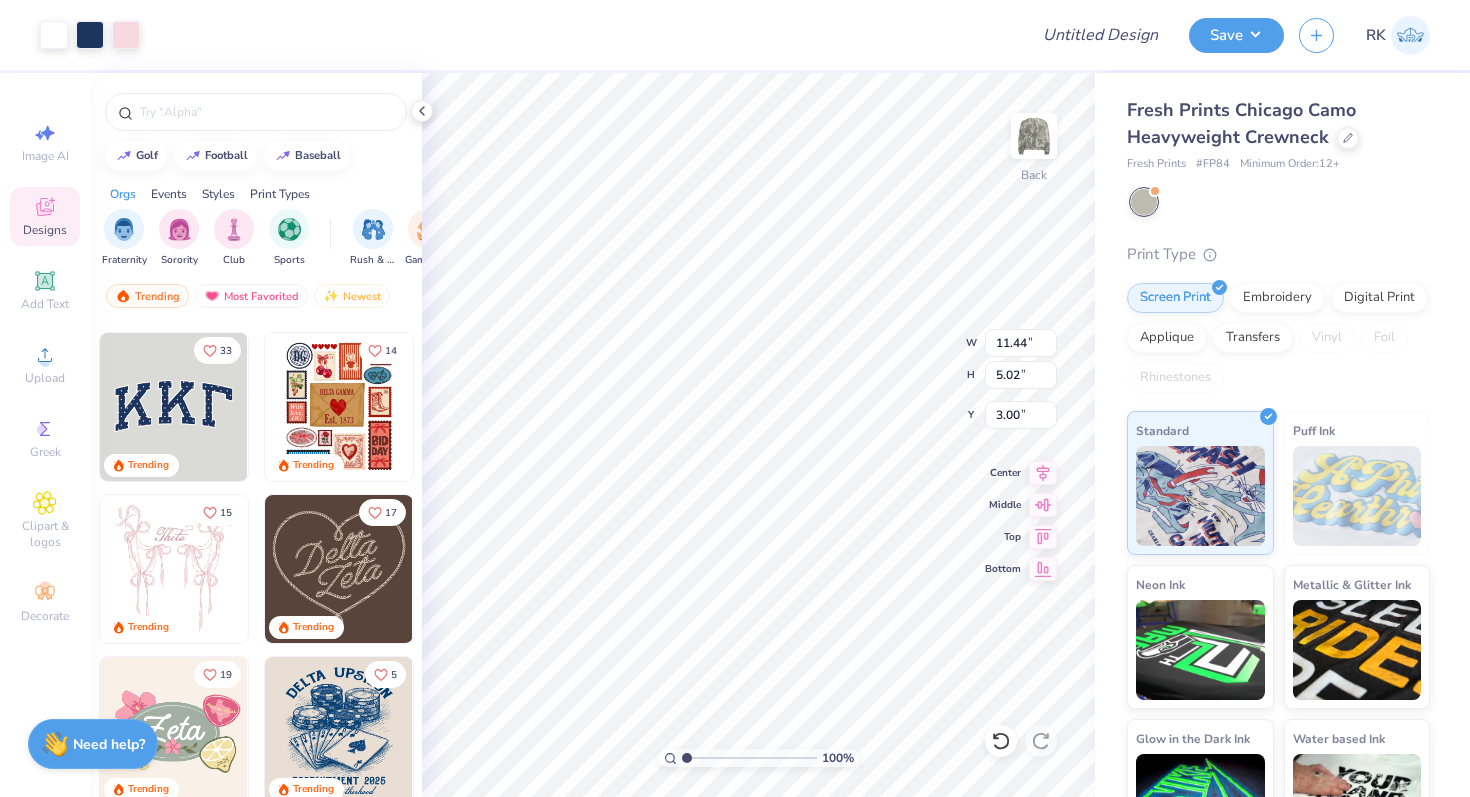 type on "3.10" 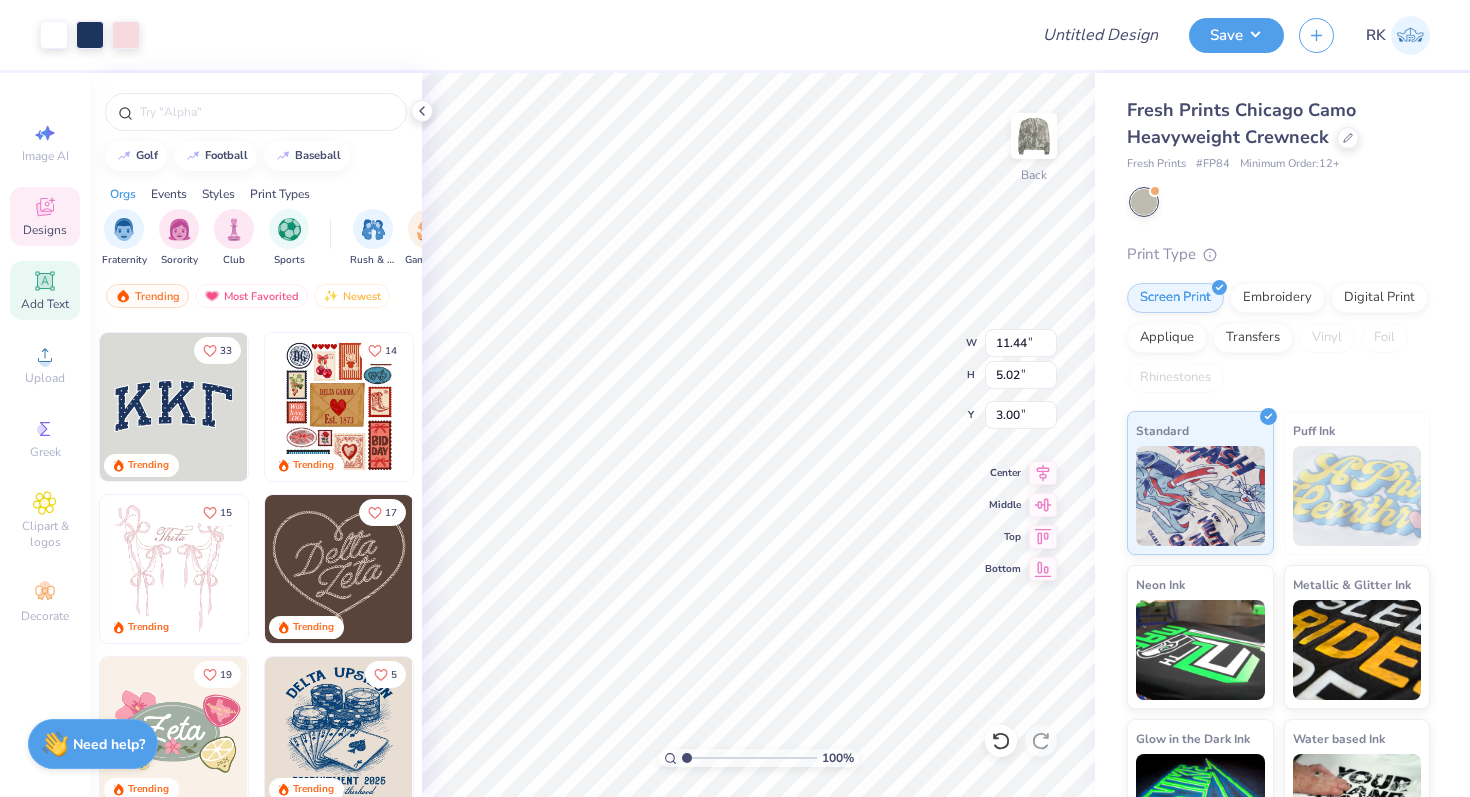 click 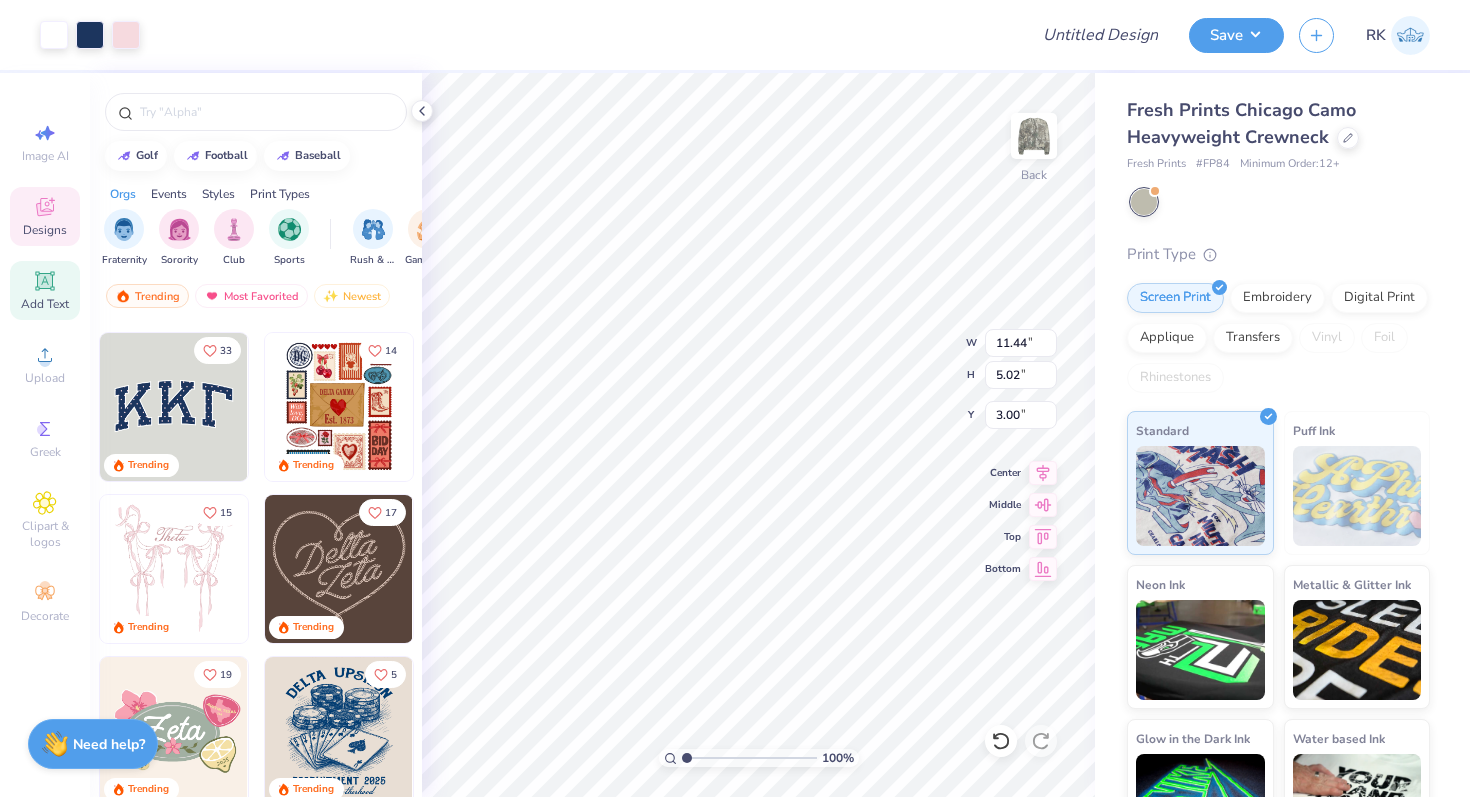 type on "6.13" 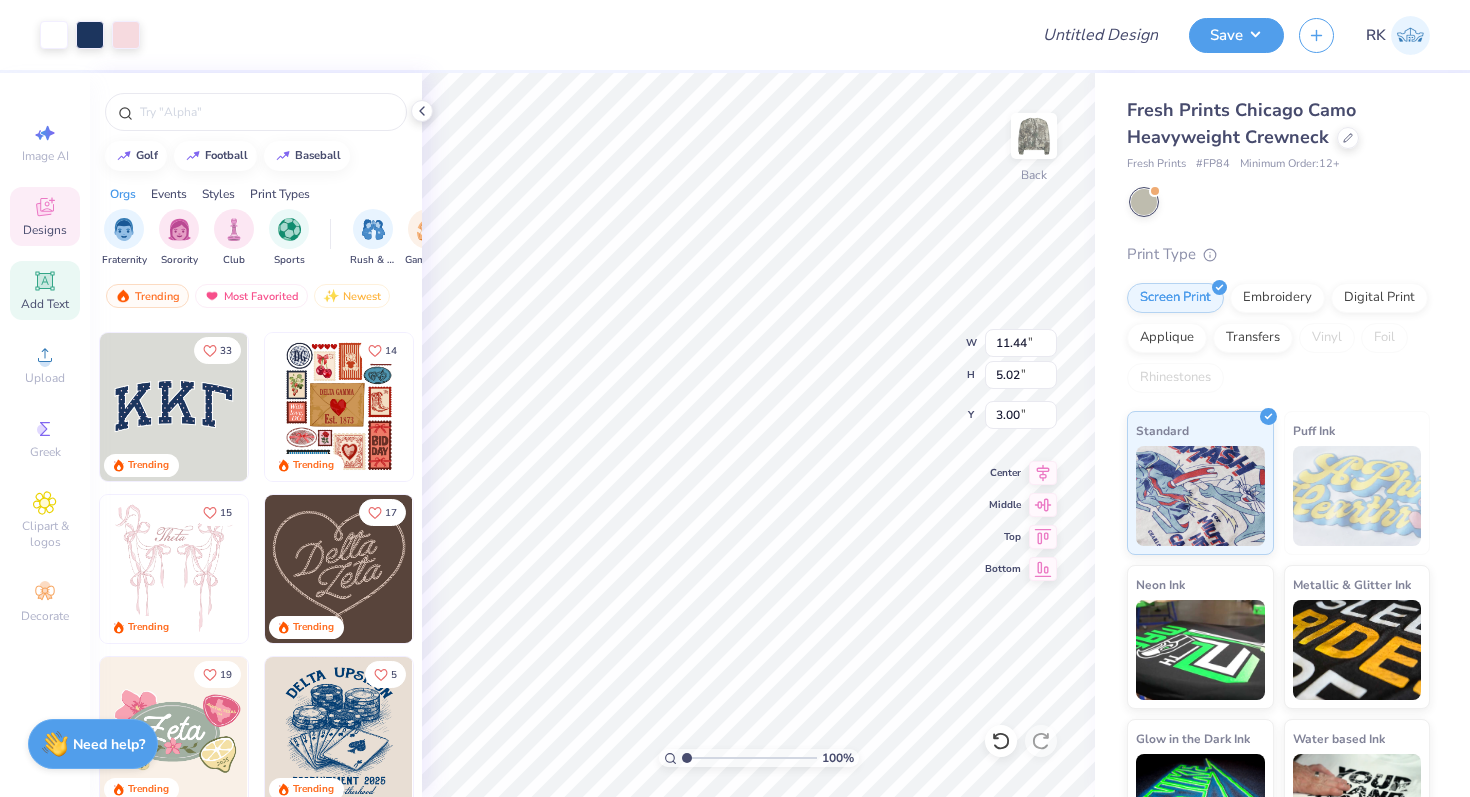 type on "1.78" 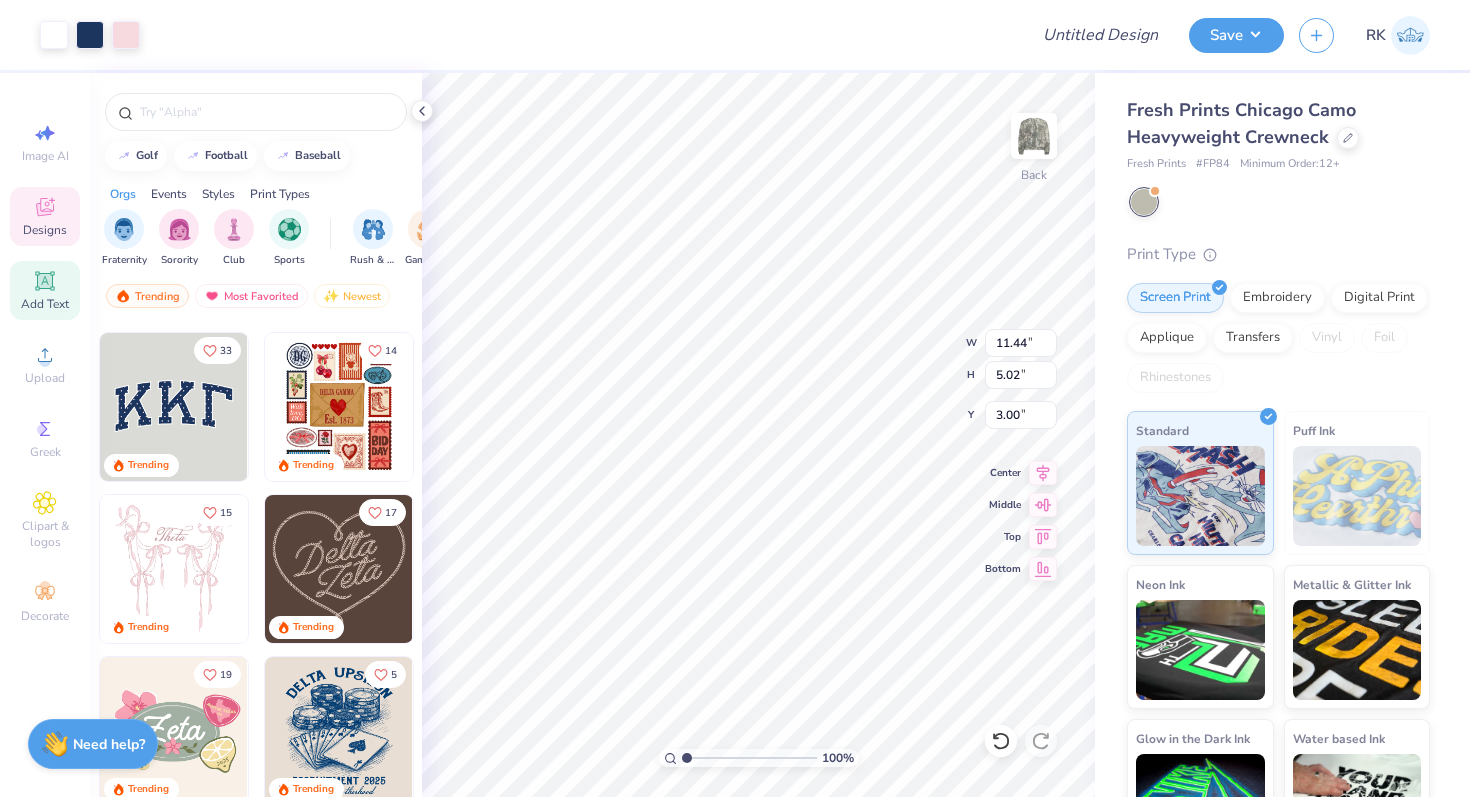 type on "9.86" 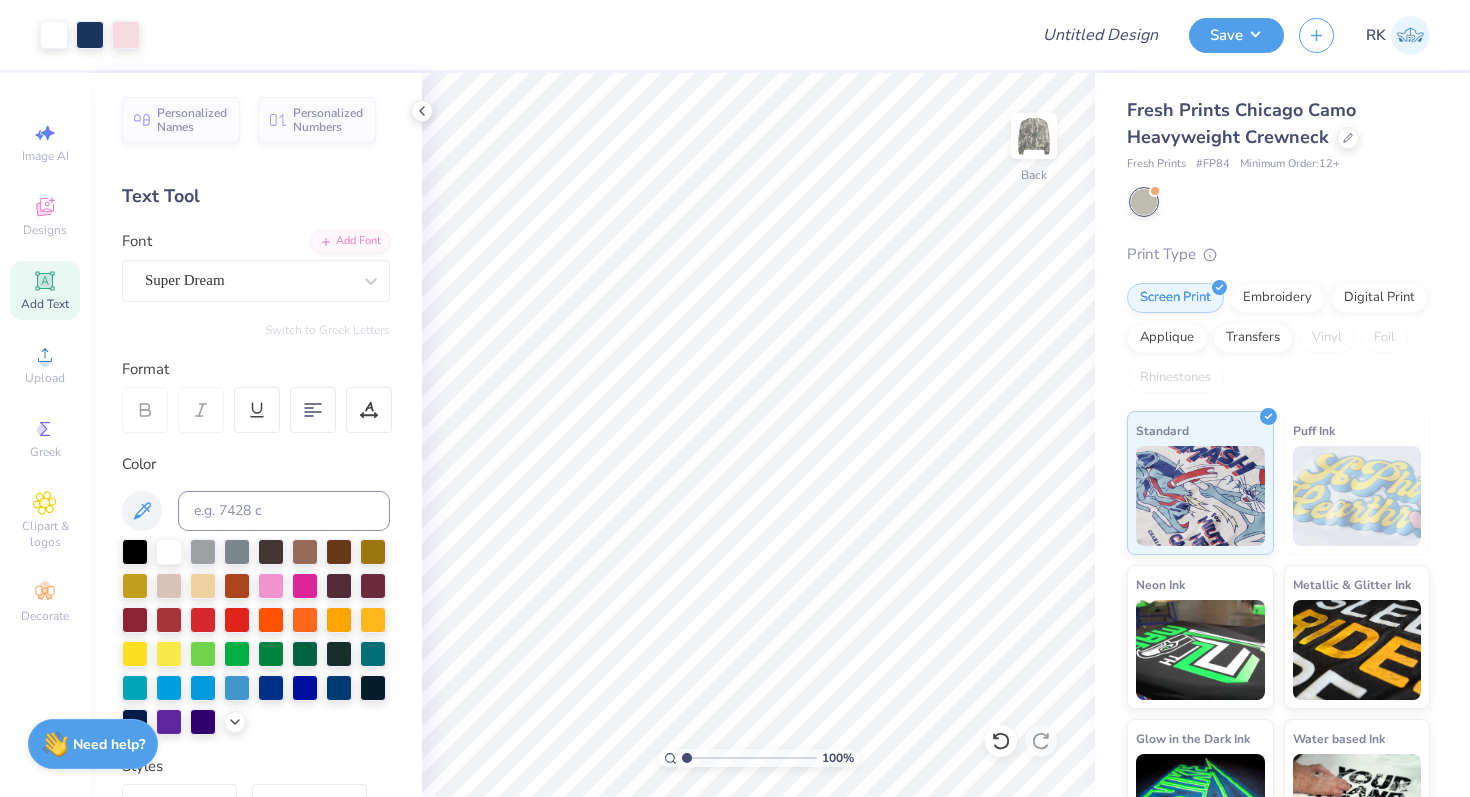 click on "Image AI Designs Add Text Upload Greek Clipart & logos Decorate" at bounding box center [45, 372] 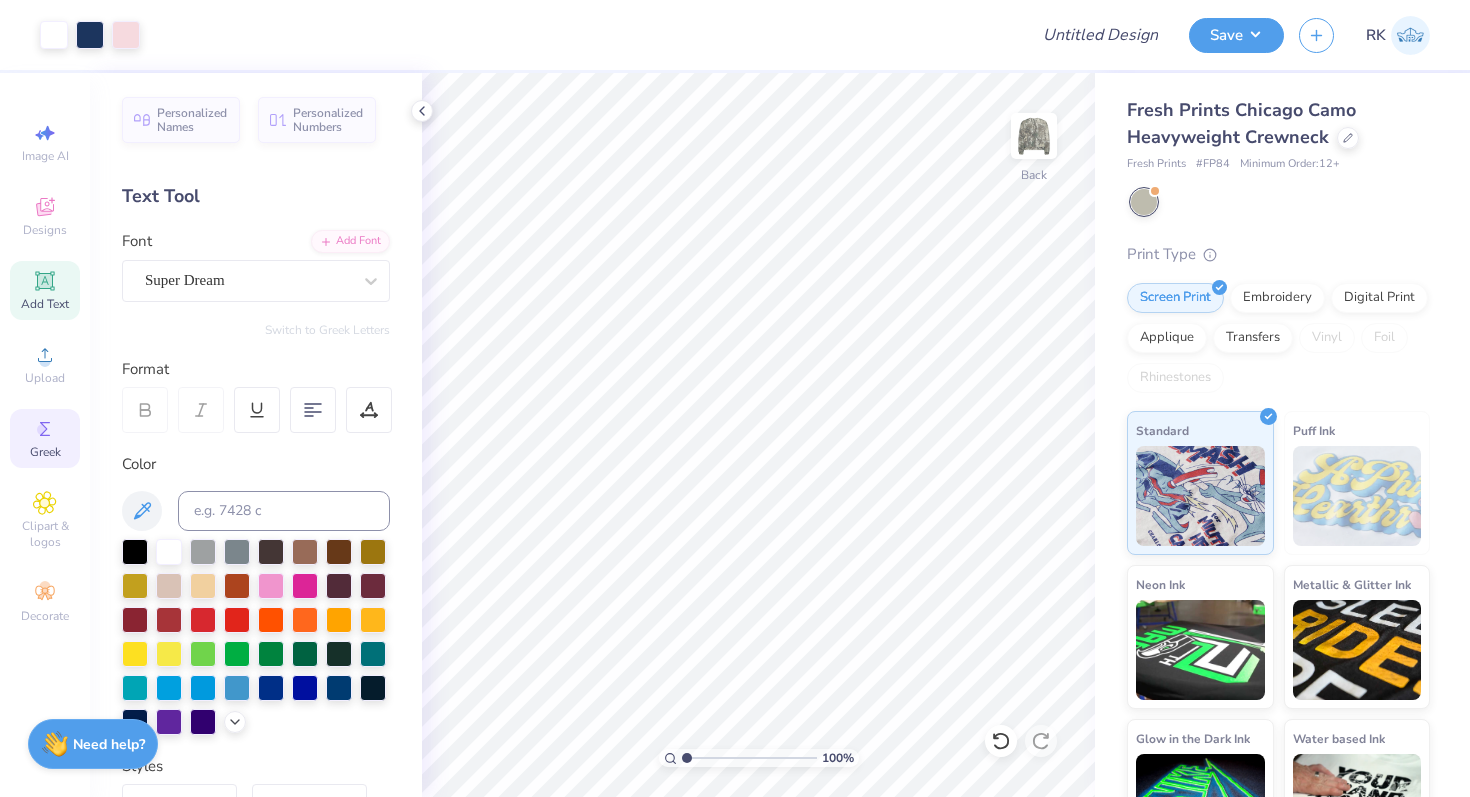 click on "Greek" at bounding box center (45, 438) 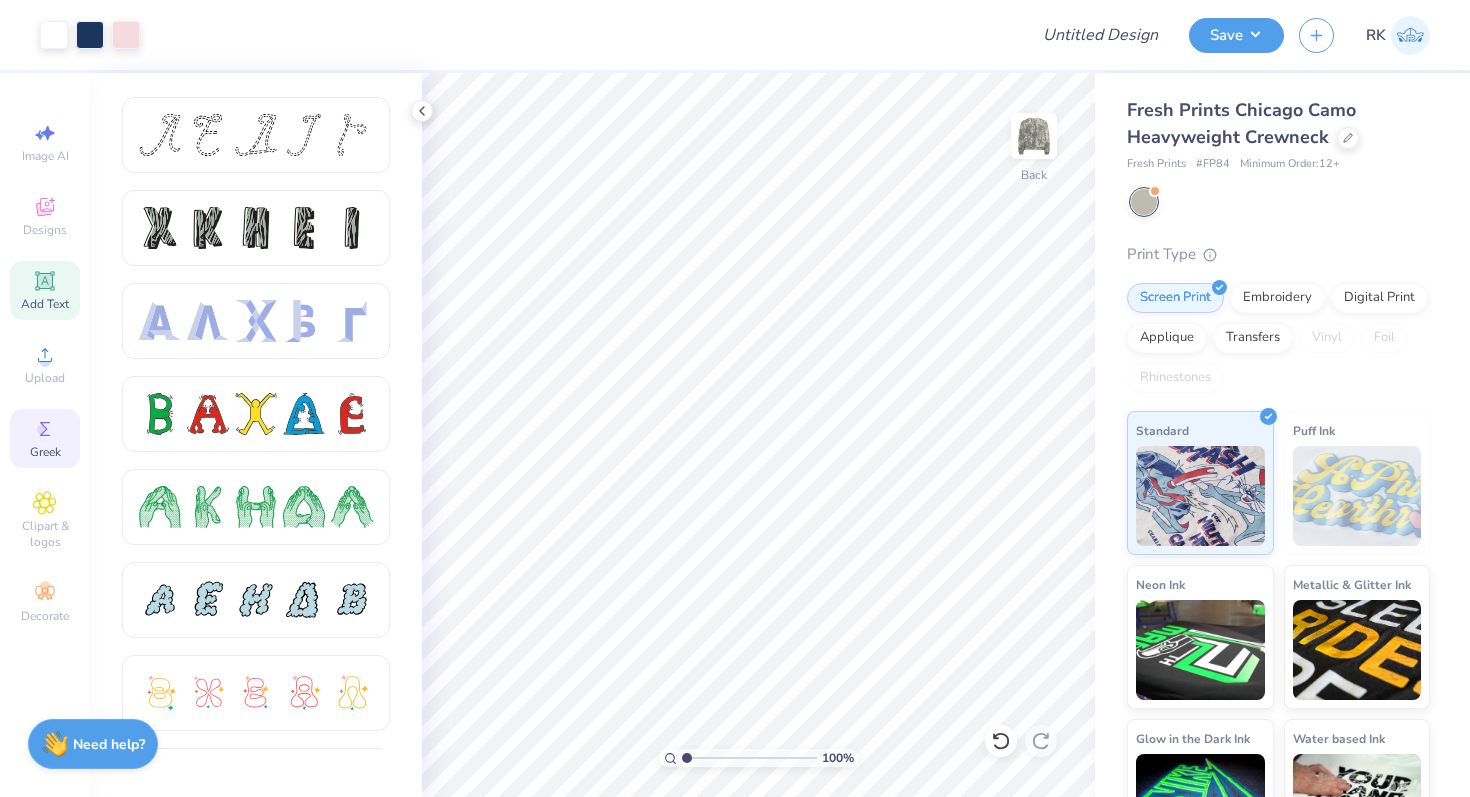 click on "Add Text" at bounding box center [45, 290] 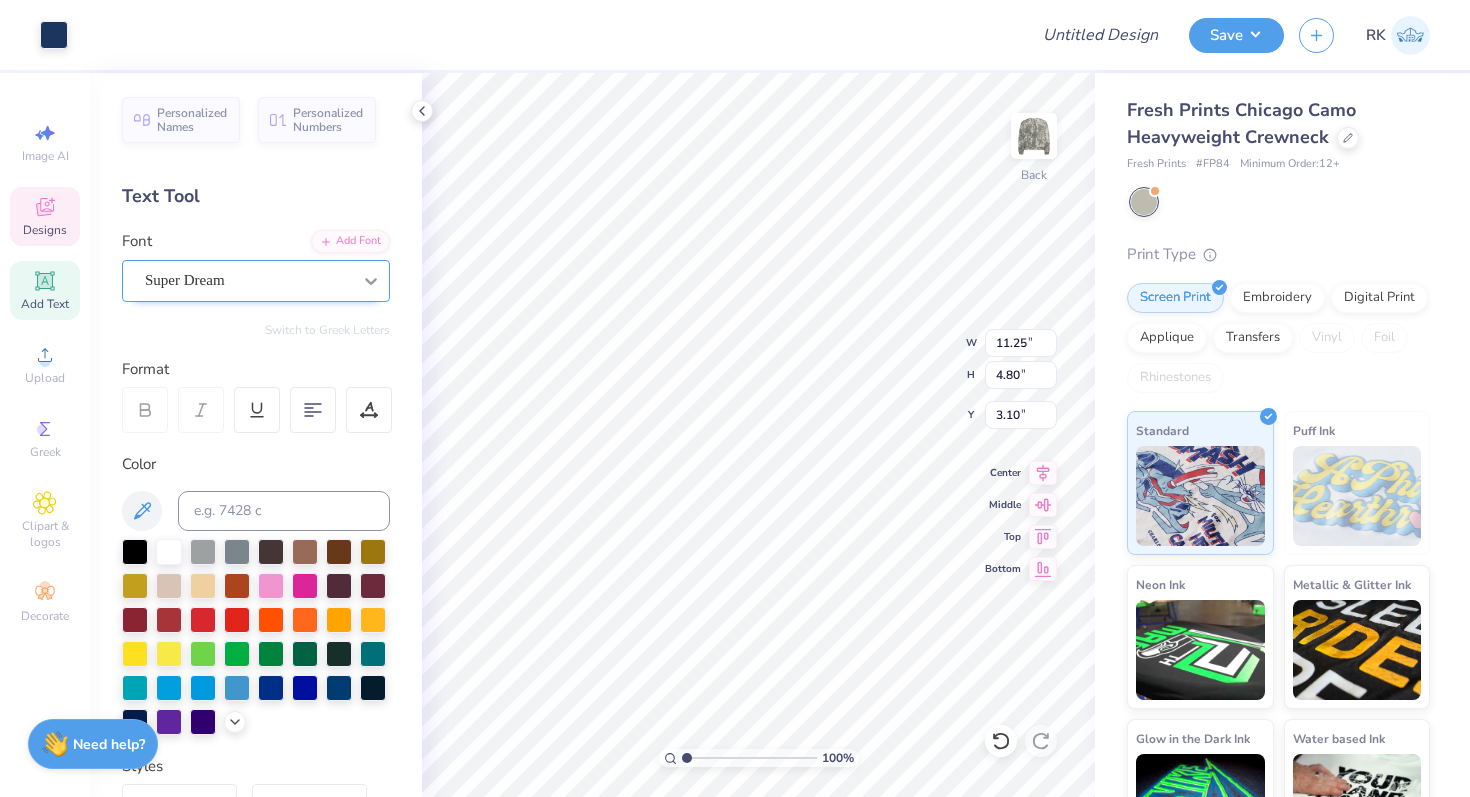 type on "11.44" 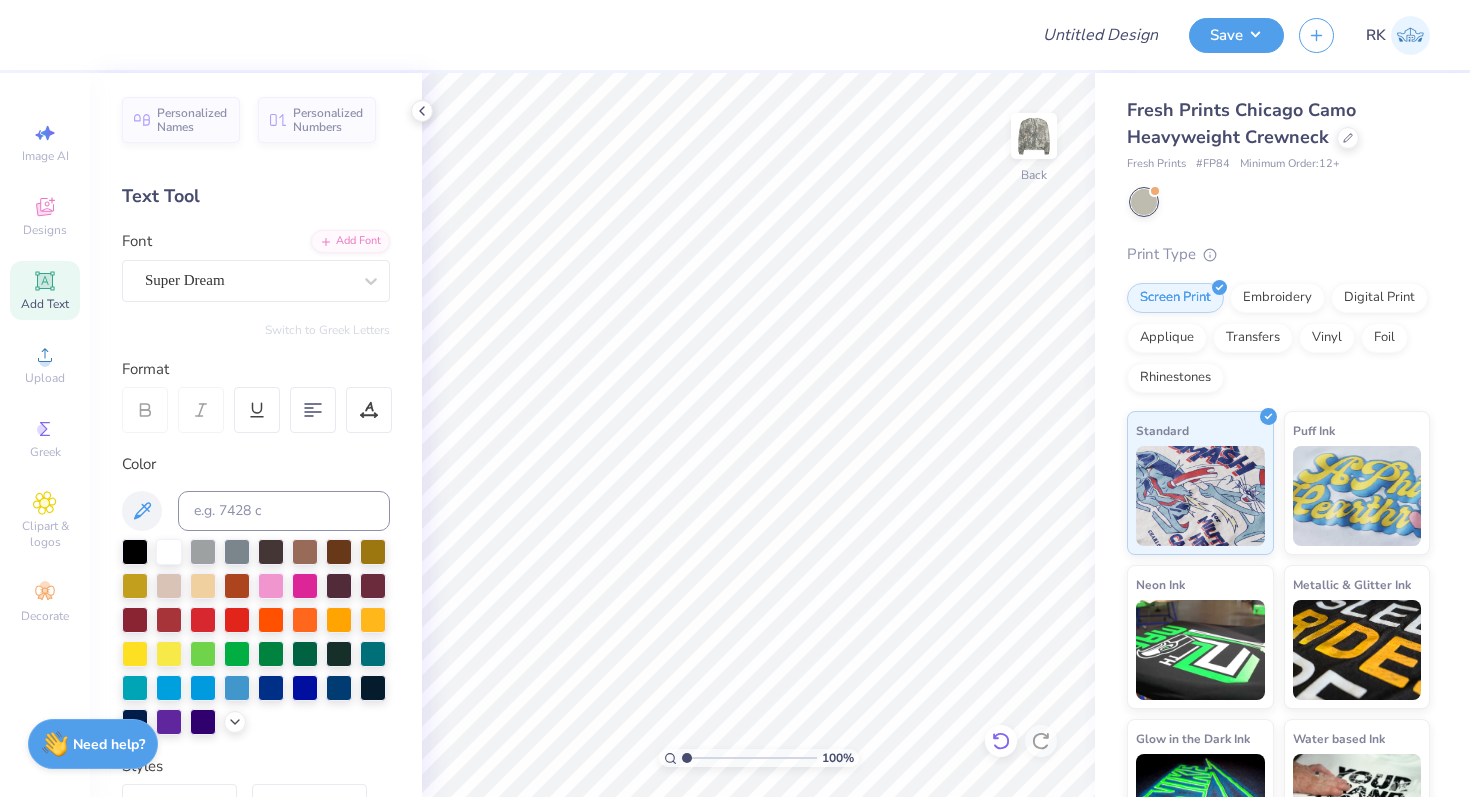 click 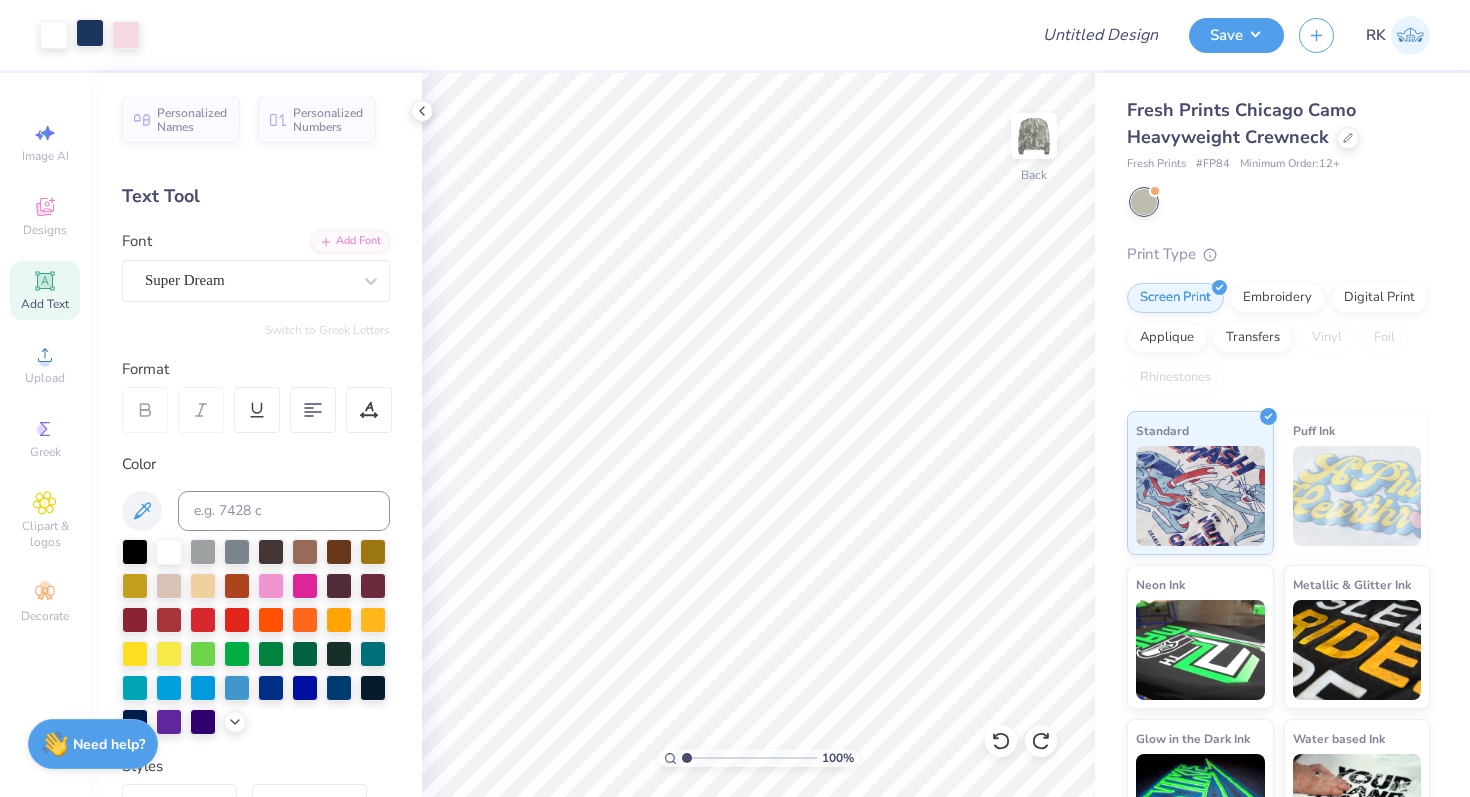 click at bounding box center (90, 33) 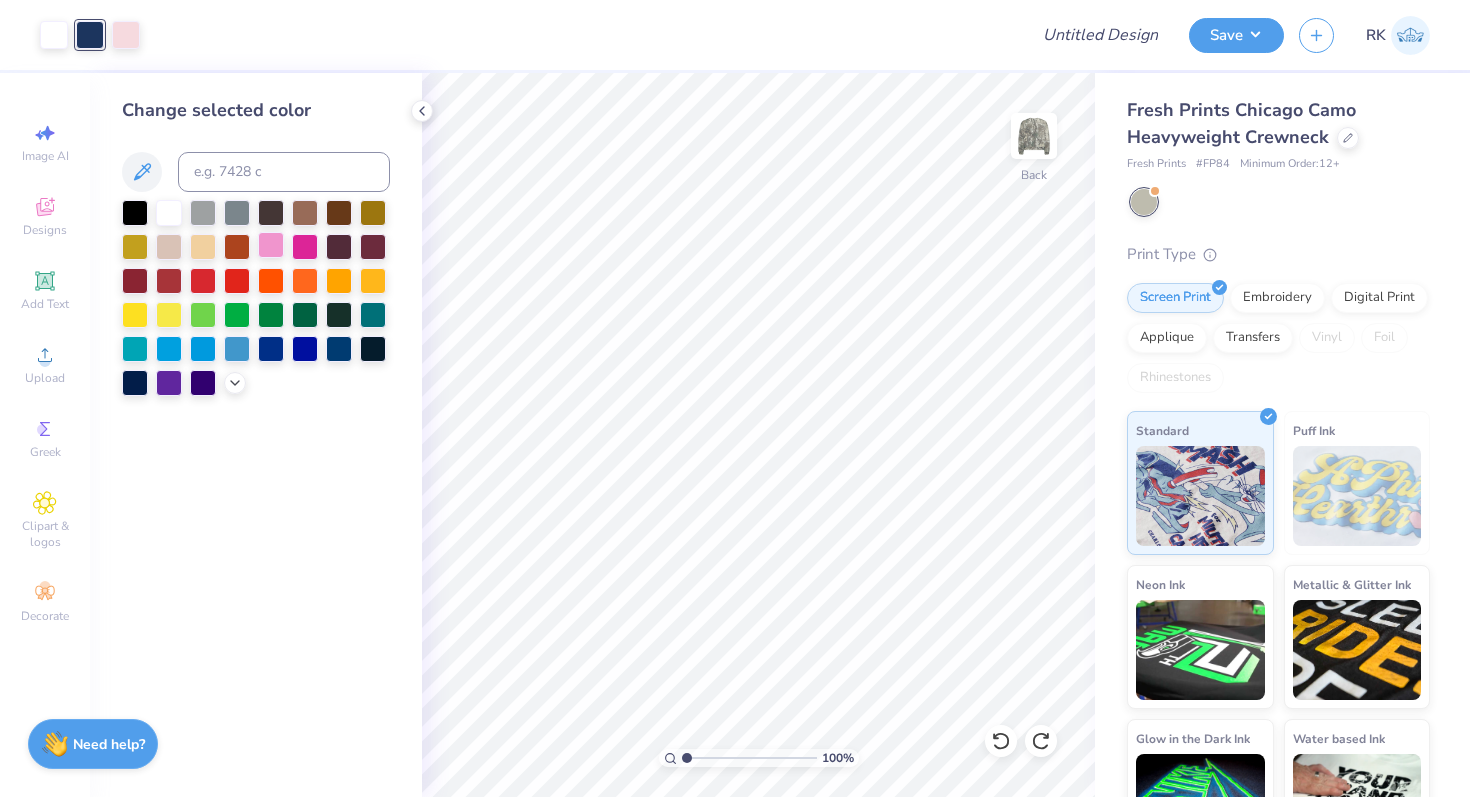 click at bounding box center (271, 245) 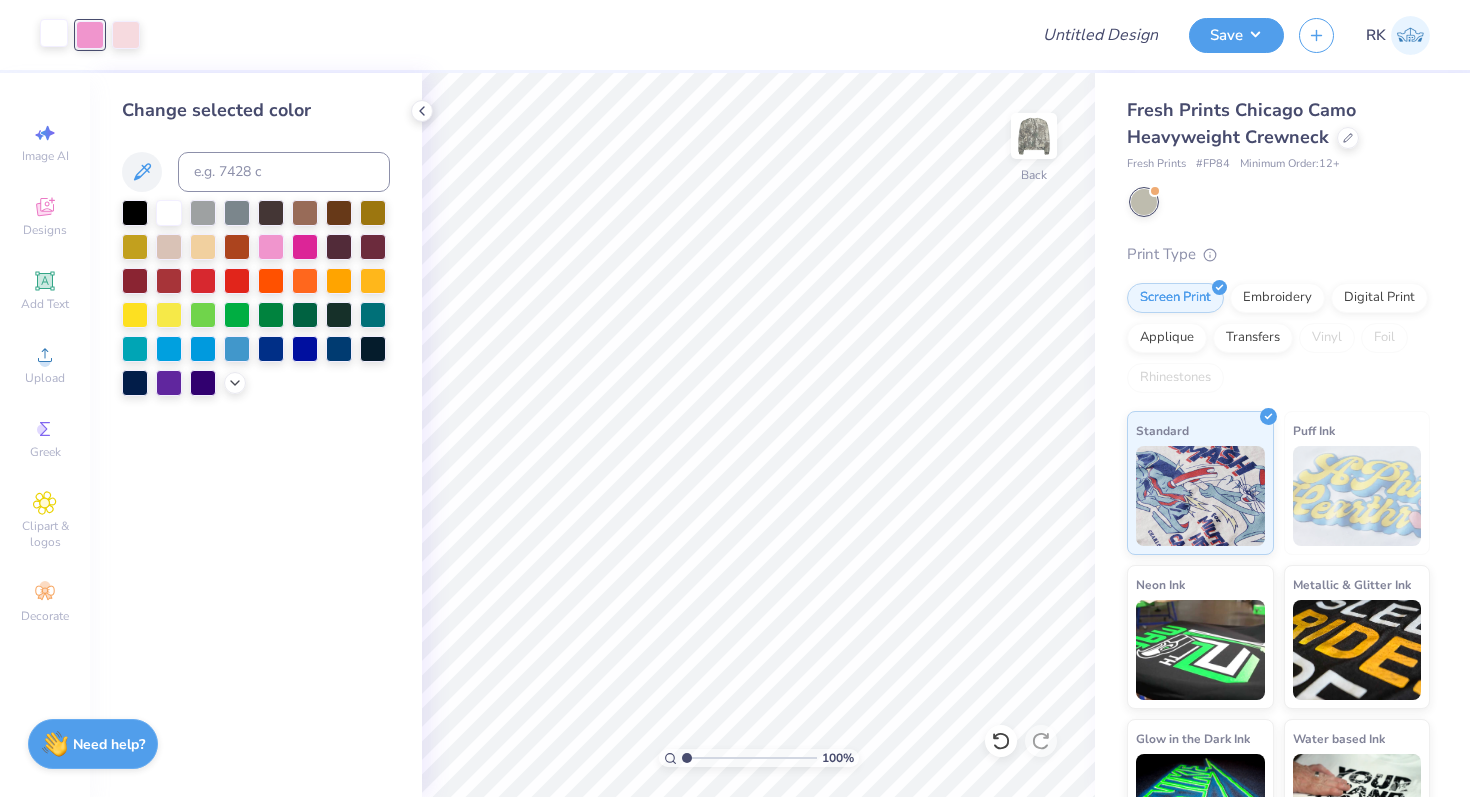 click at bounding box center (54, 33) 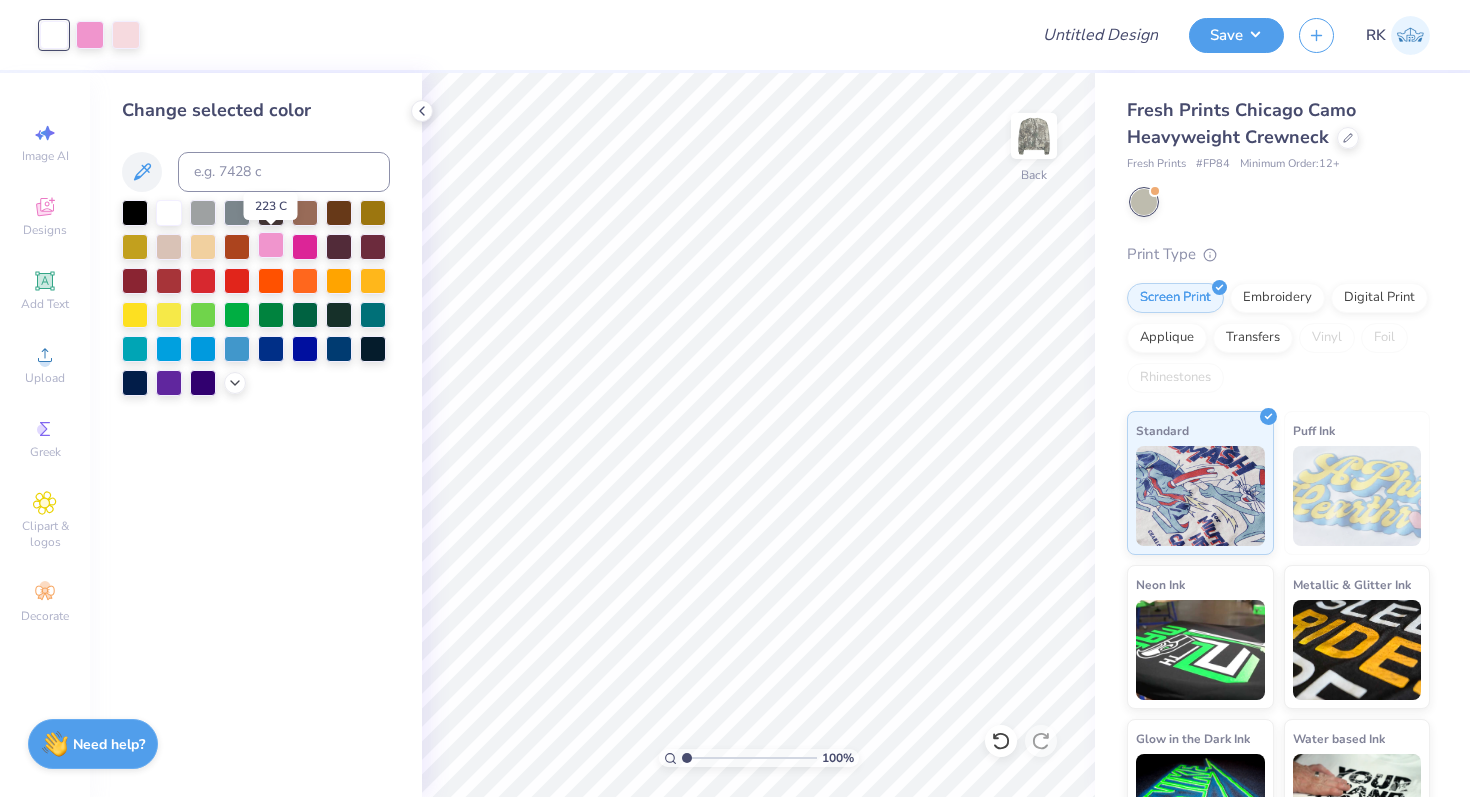 click at bounding box center (271, 245) 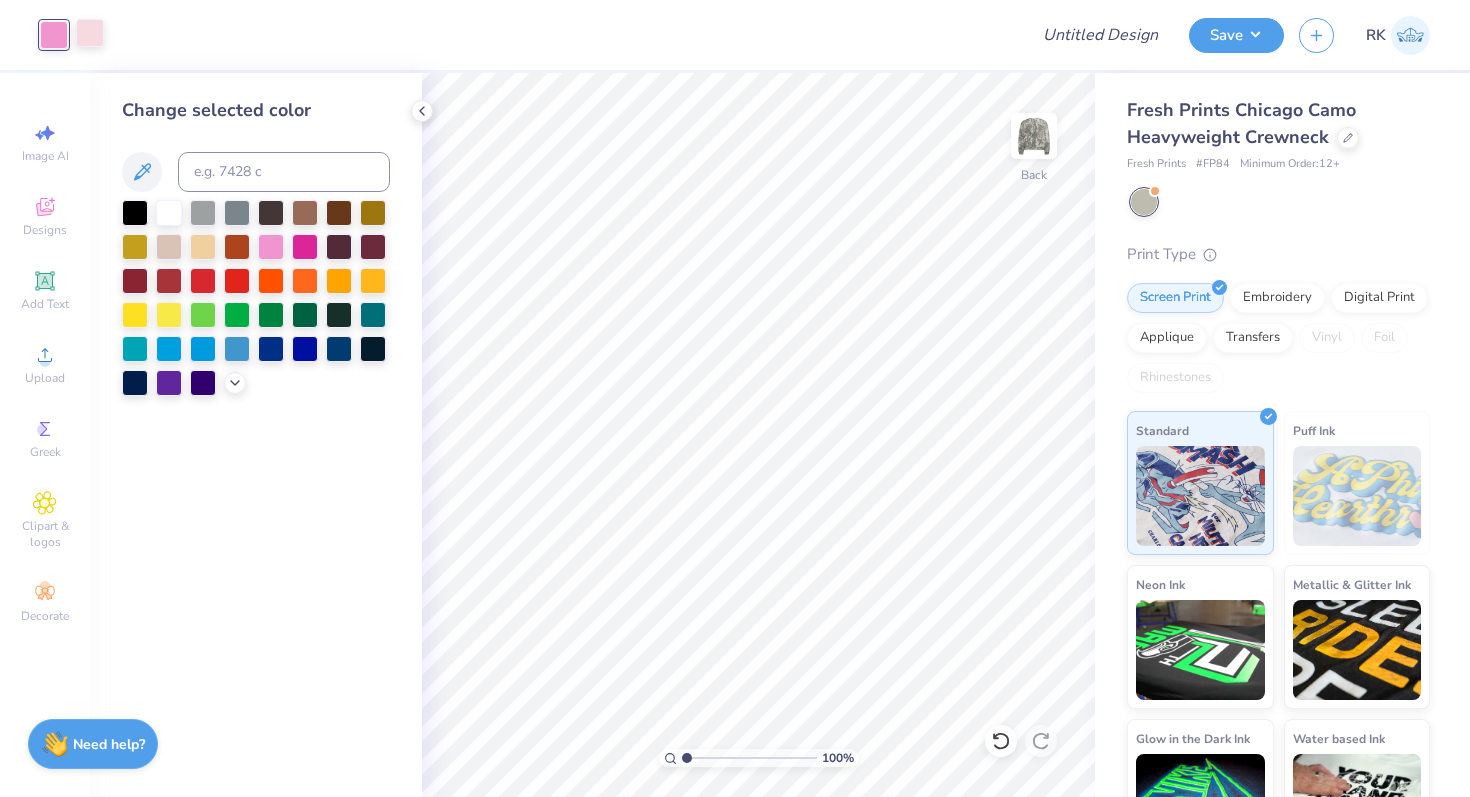 click at bounding box center [90, 33] 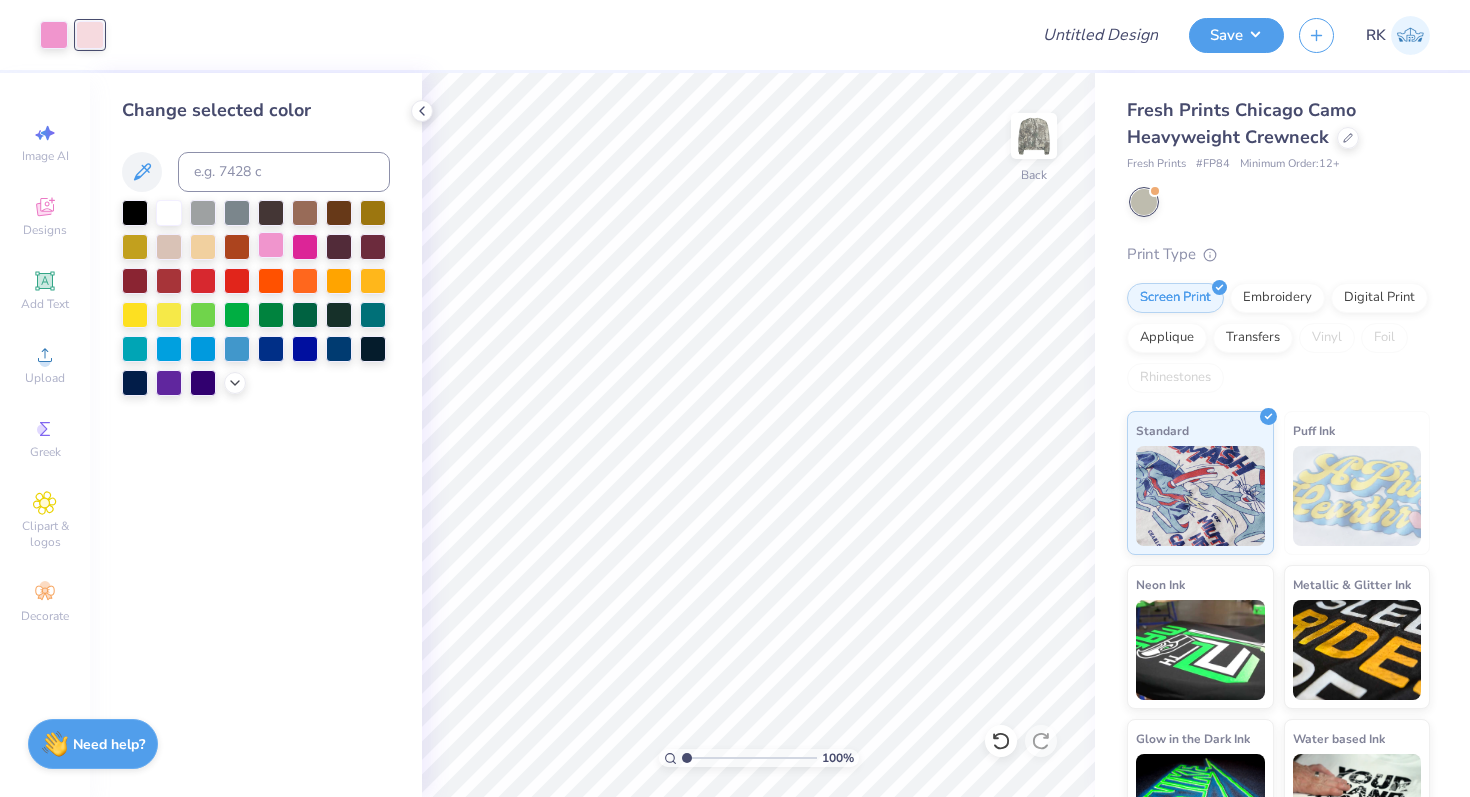 click at bounding box center [271, 245] 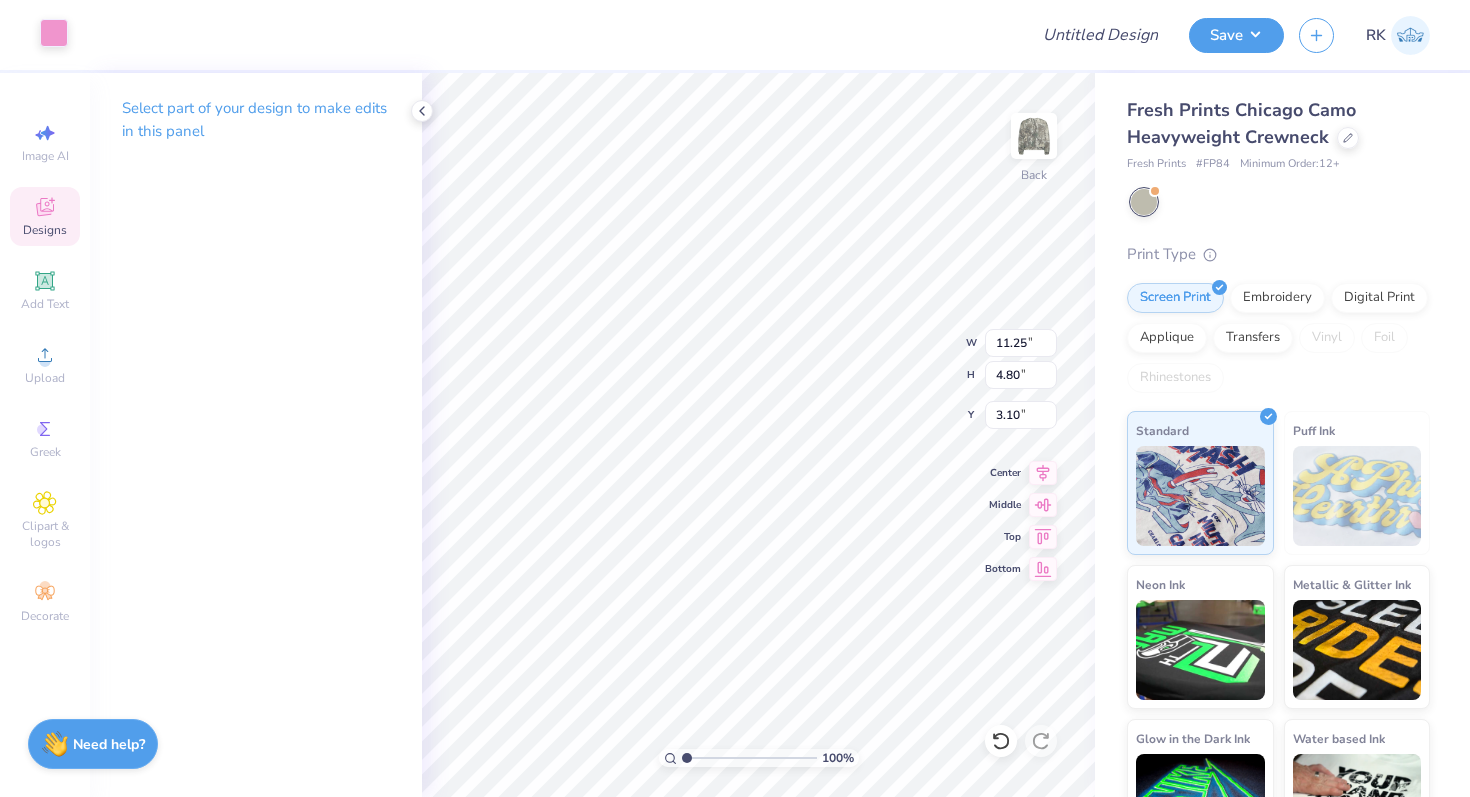 click at bounding box center [54, 33] 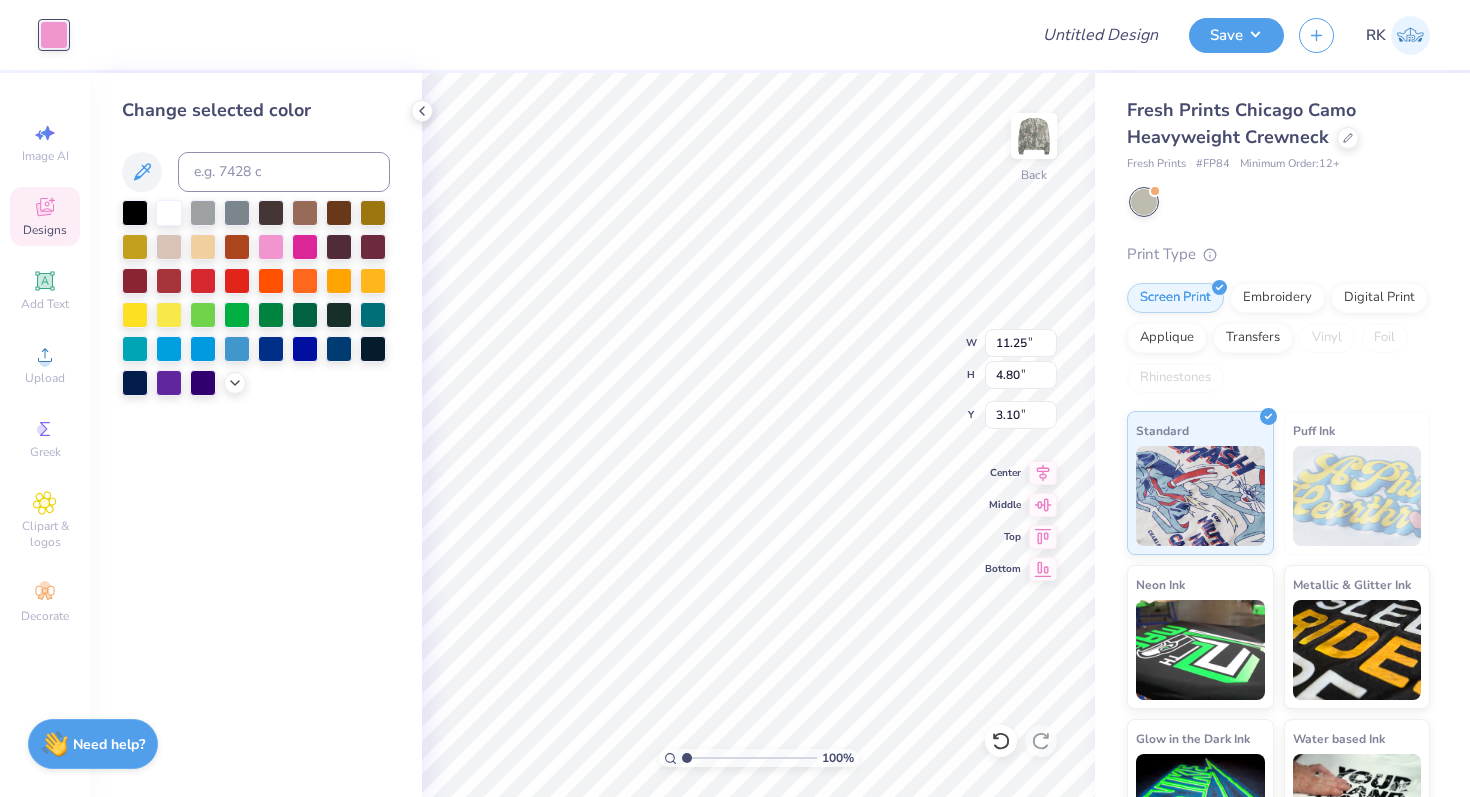 type on "11.44" 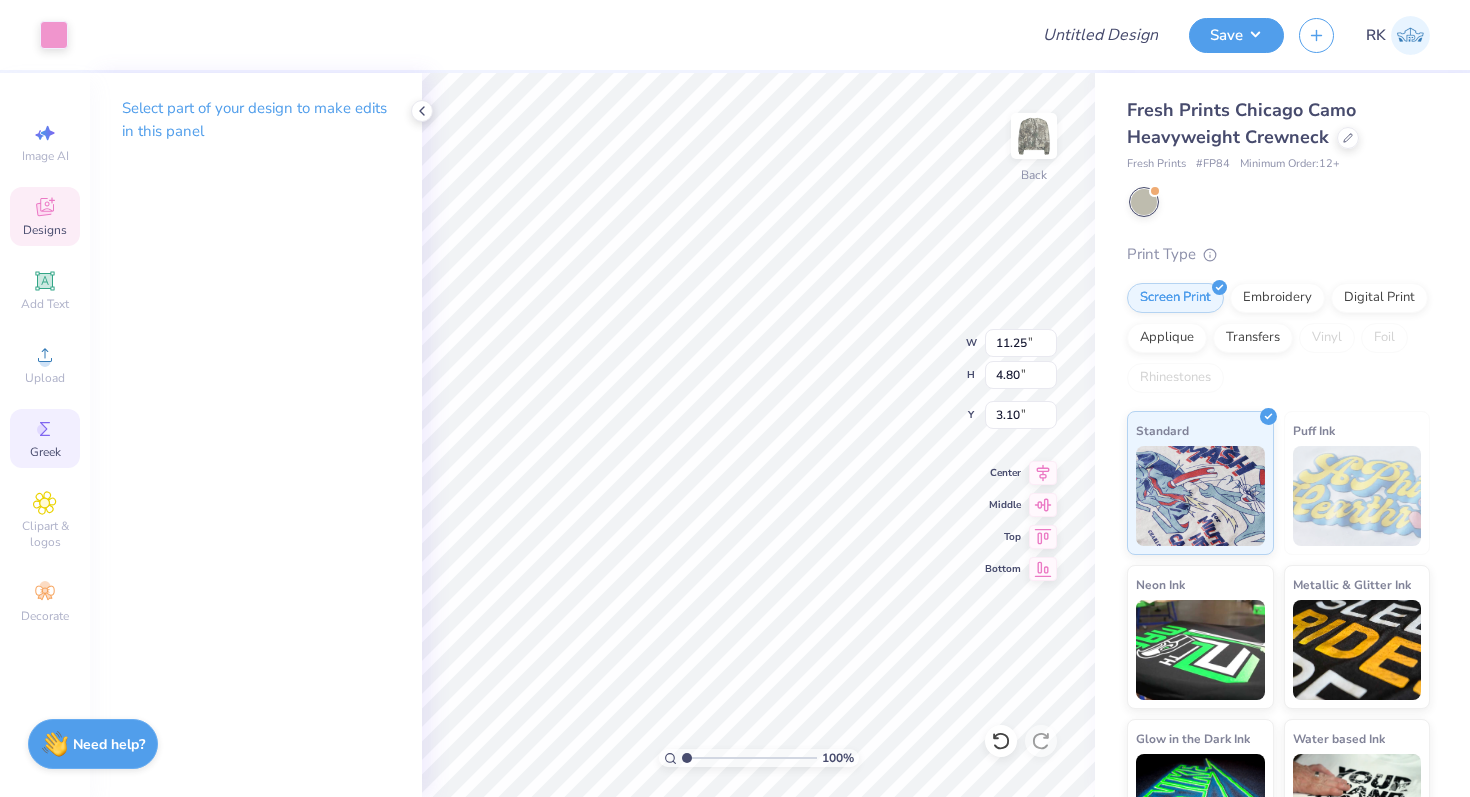 click on "Greek" at bounding box center [45, 452] 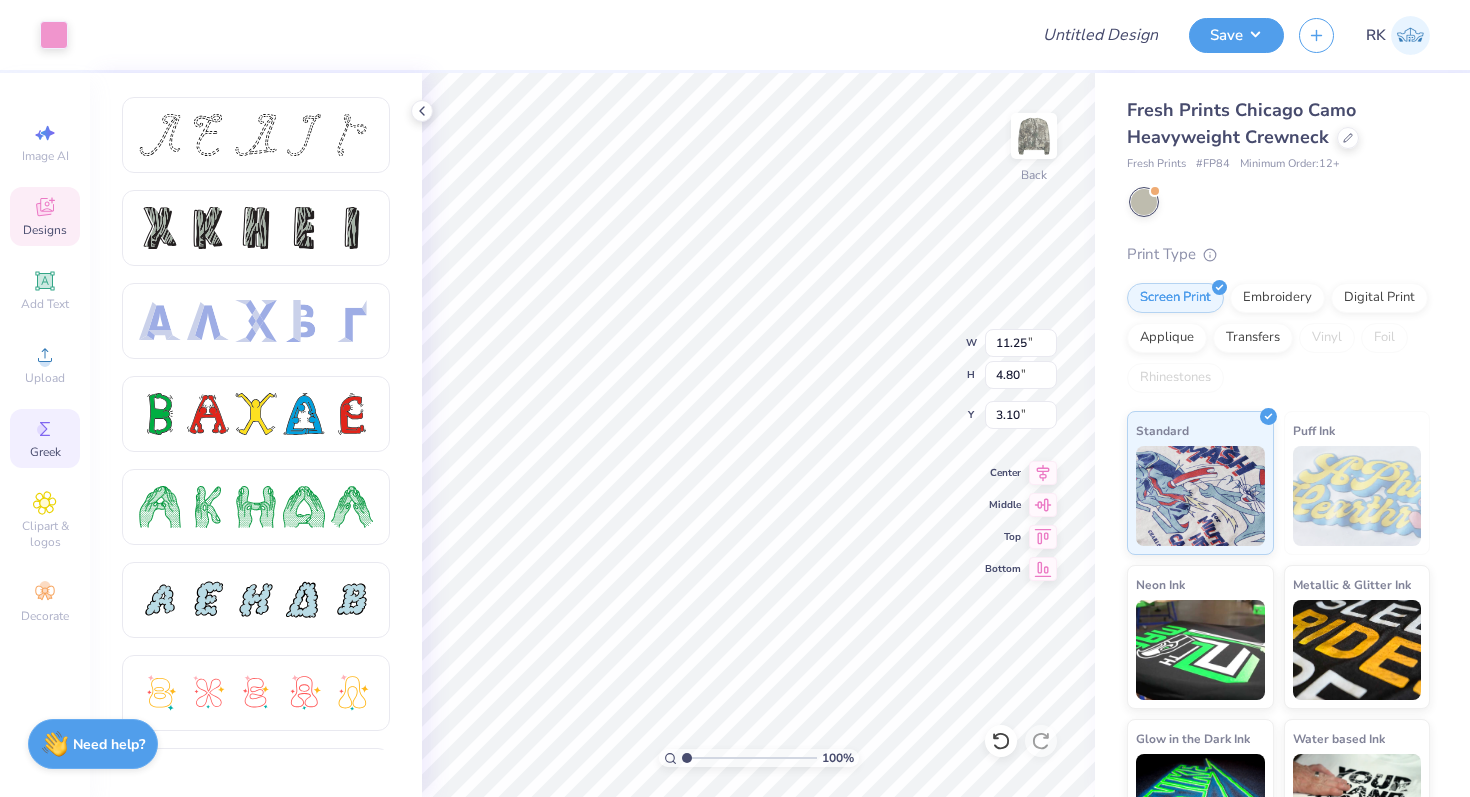 type on "11.44" 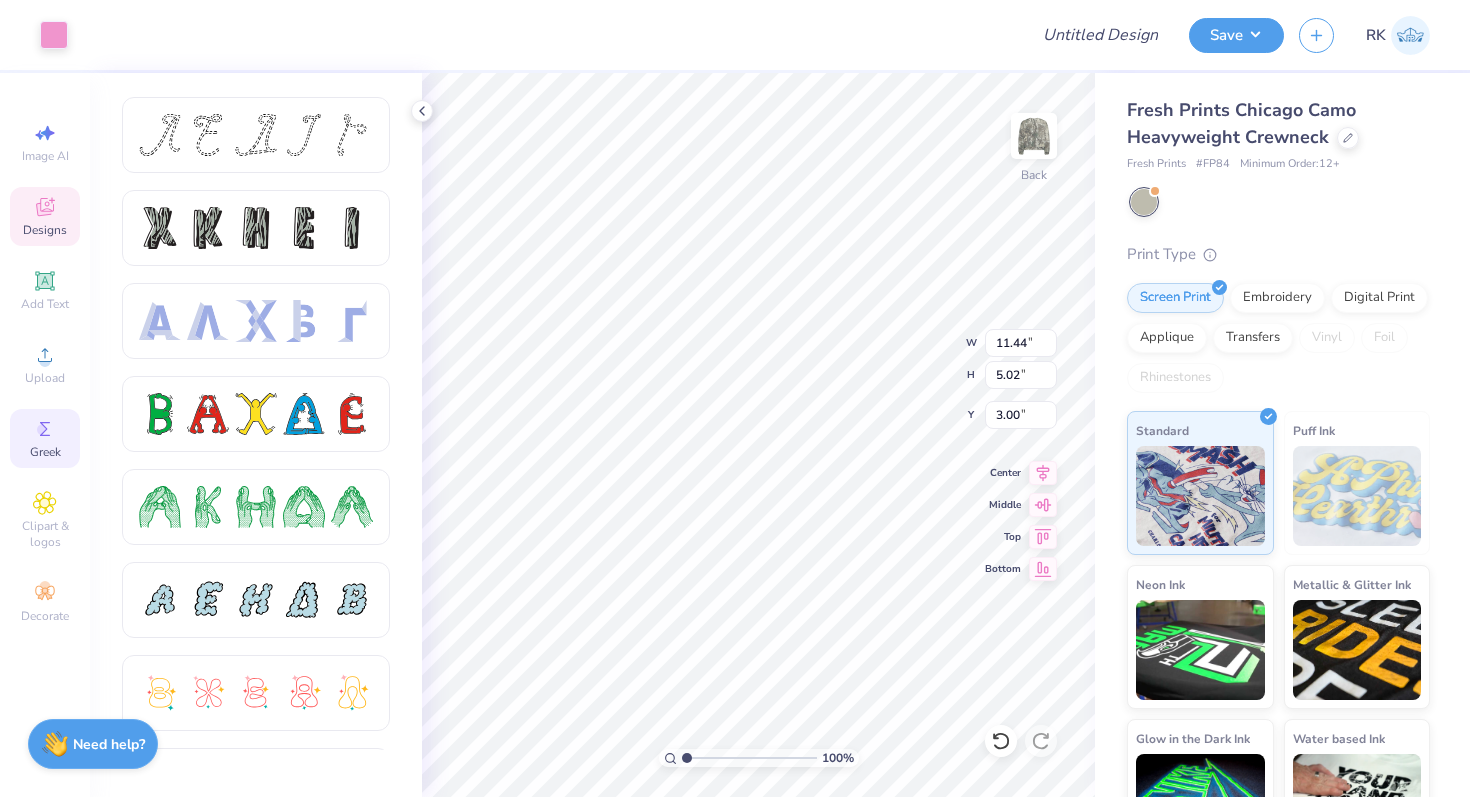 type on "11.25" 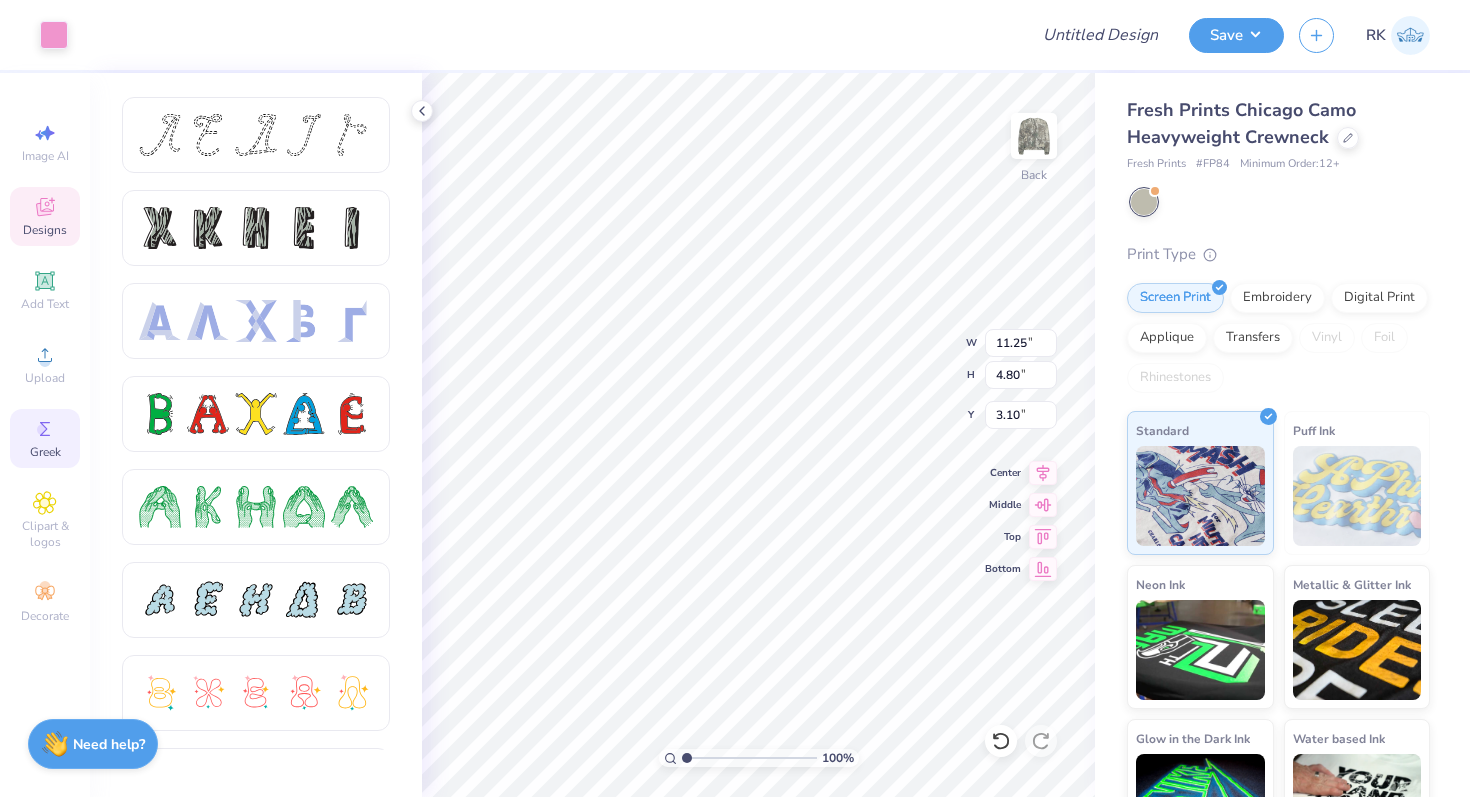 type on "3.00" 